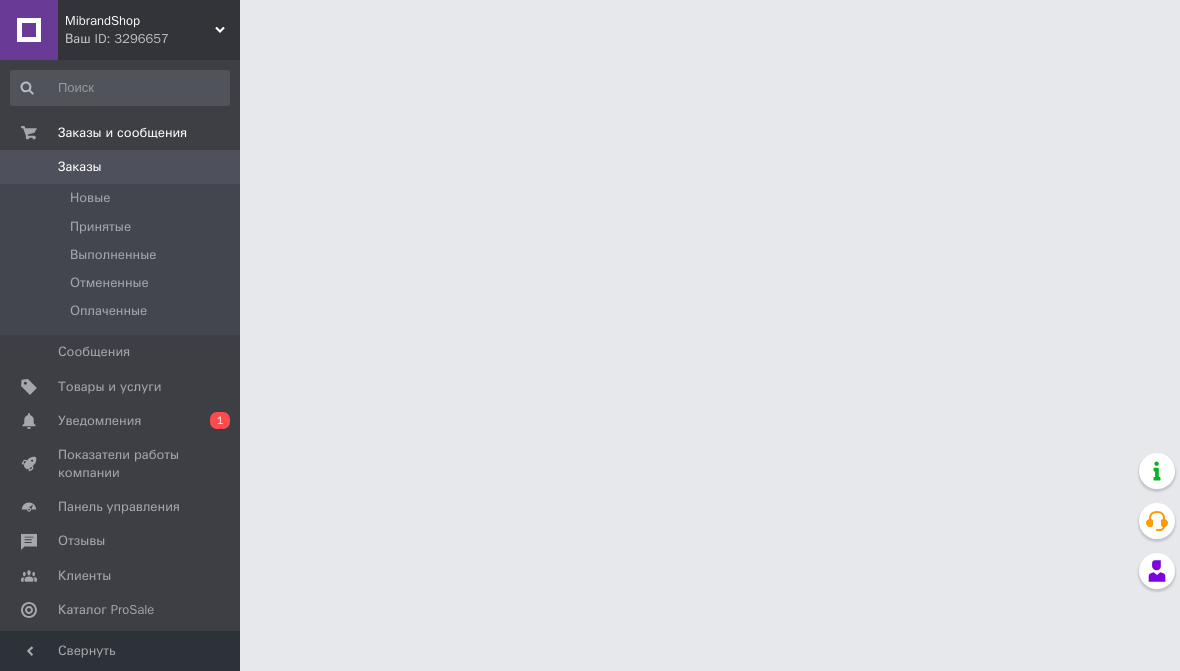 scroll, scrollTop: 0, scrollLeft: 0, axis: both 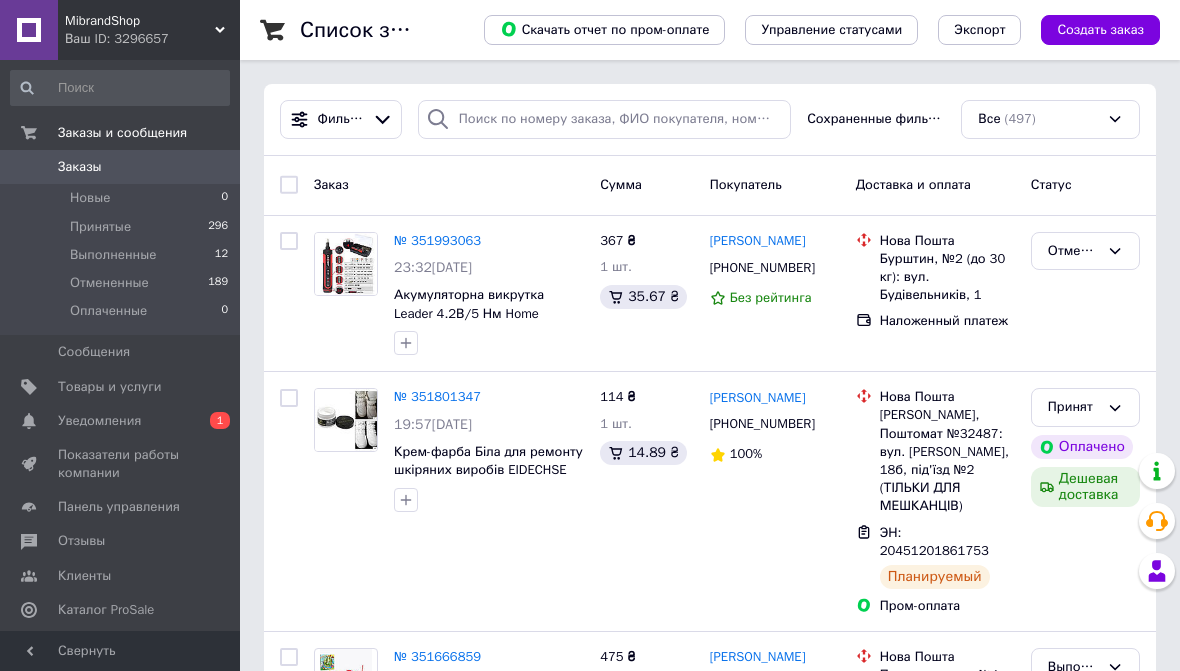 click on "Уведомления 0 1" at bounding box center (120, 421) 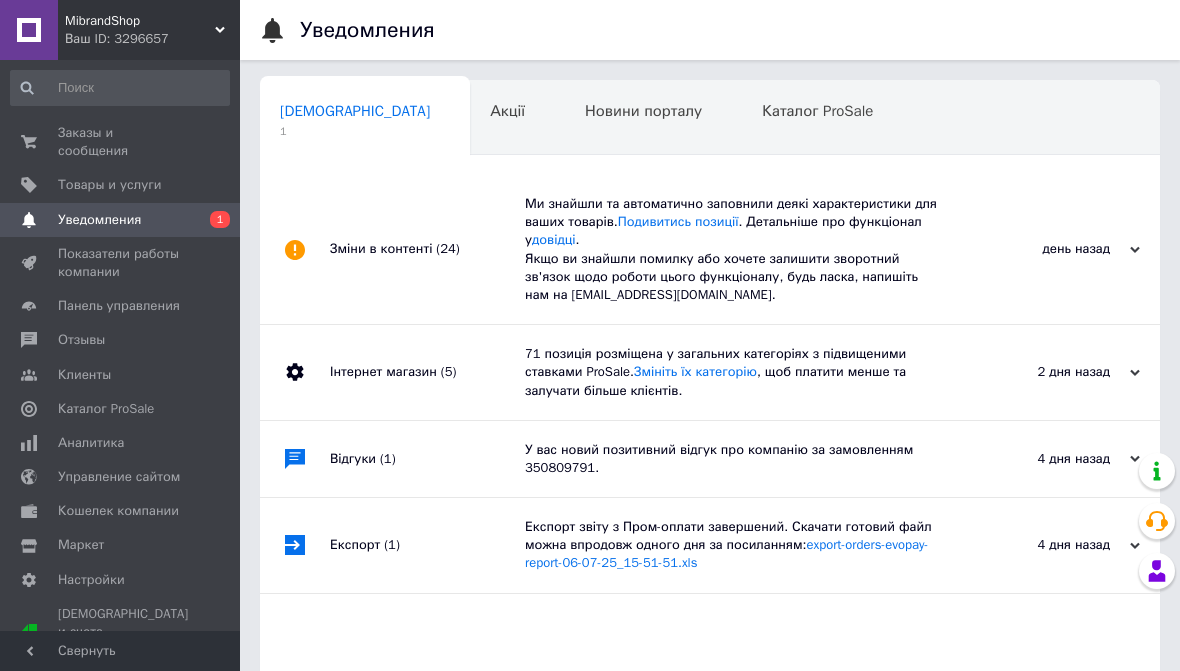 scroll, scrollTop: 0, scrollLeft: 10, axis: horizontal 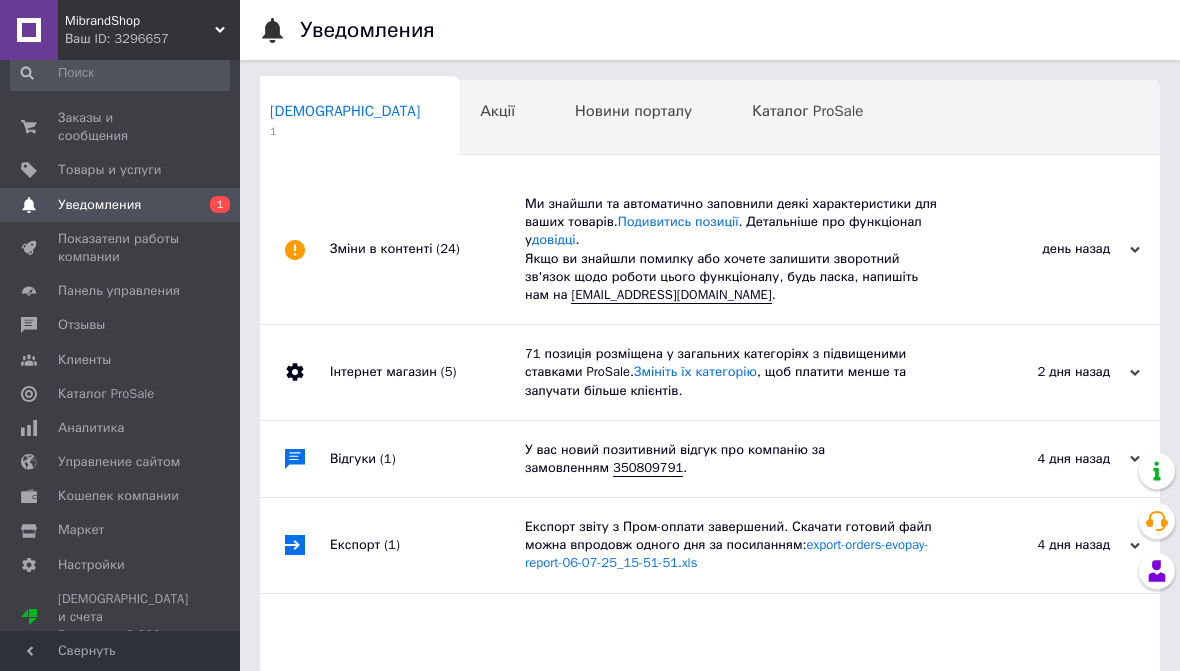 click on "Настройки" at bounding box center [91, 565] 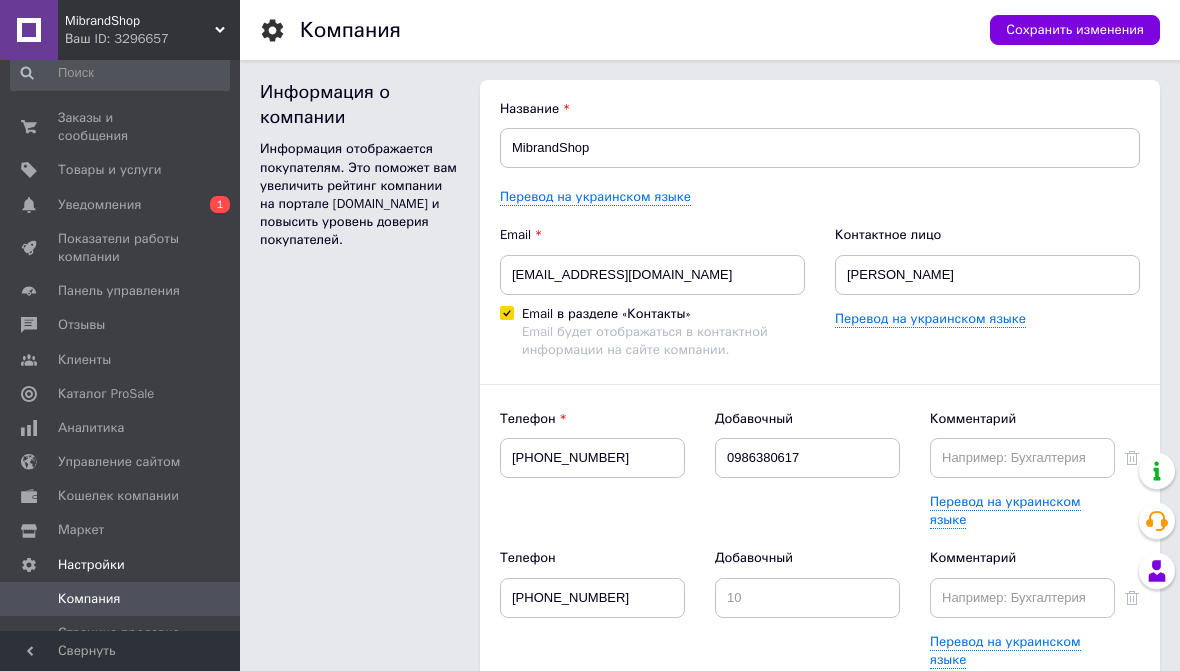 scroll, scrollTop: 0, scrollLeft: 0, axis: both 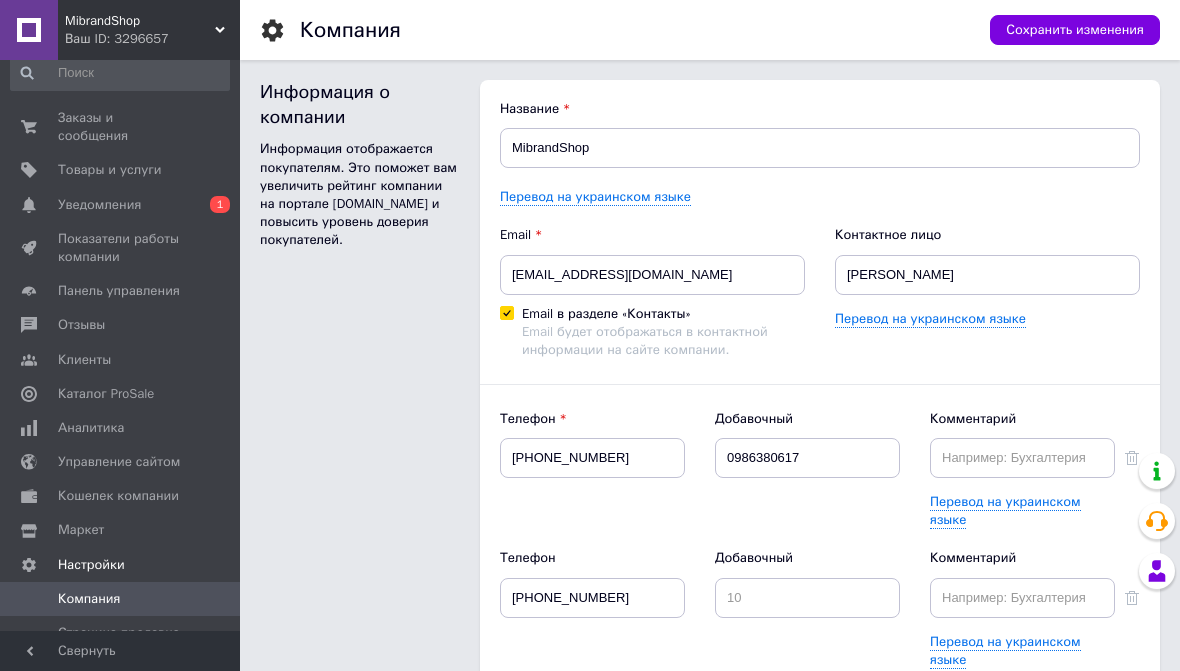 click on "Маркет" at bounding box center (120, 530) 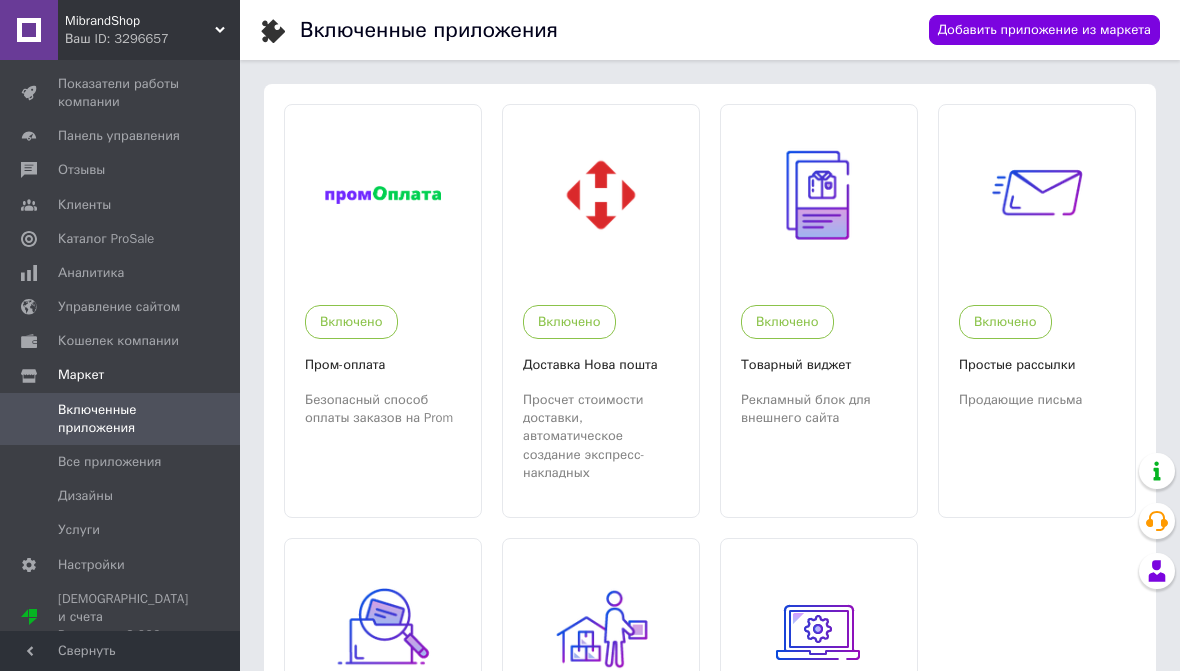 scroll, scrollTop: 169, scrollLeft: 0, axis: vertical 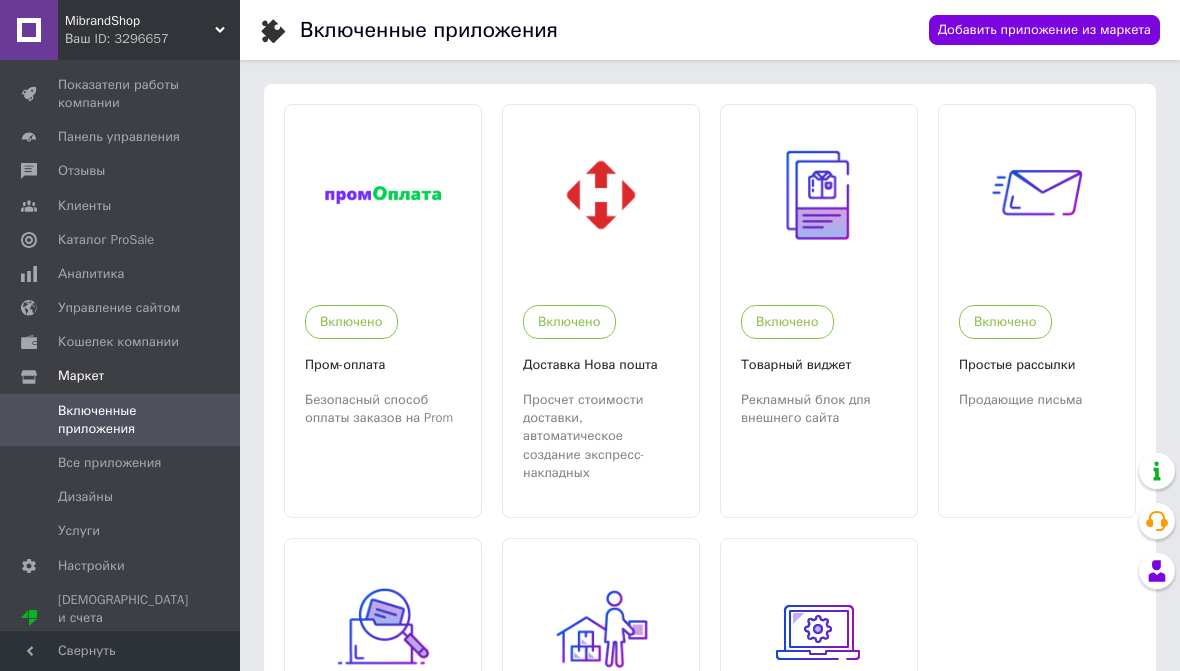 click on "Настройки" at bounding box center [91, 566] 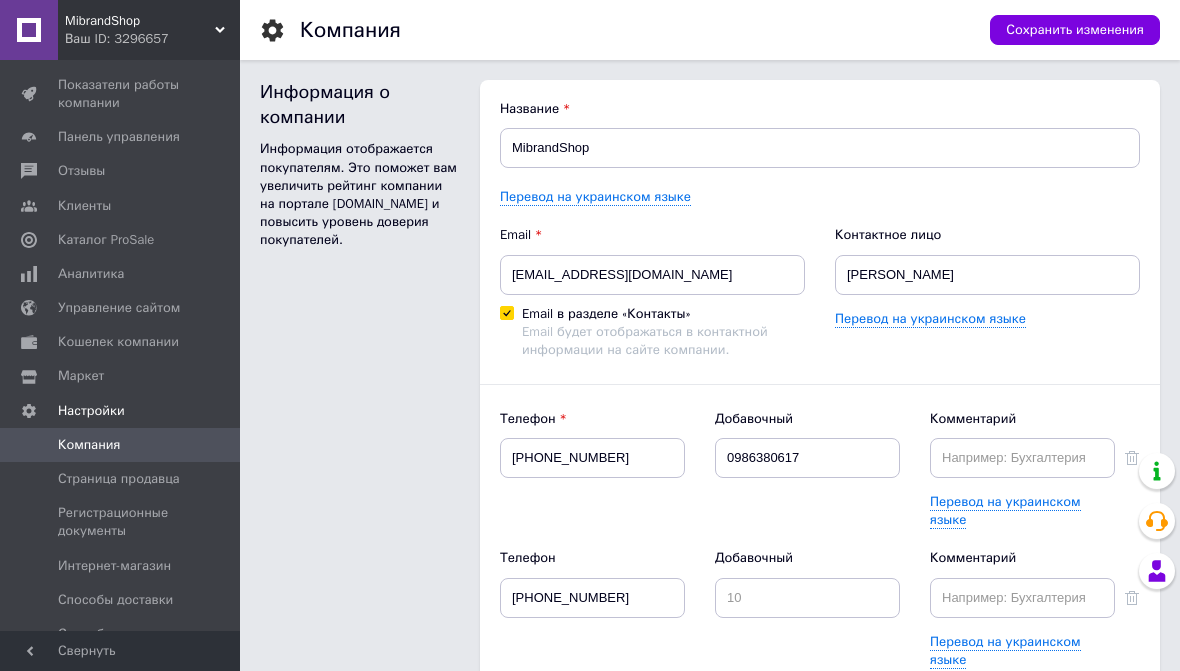 scroll, scrollTop: 0, scrollLeft: 0, axis: both 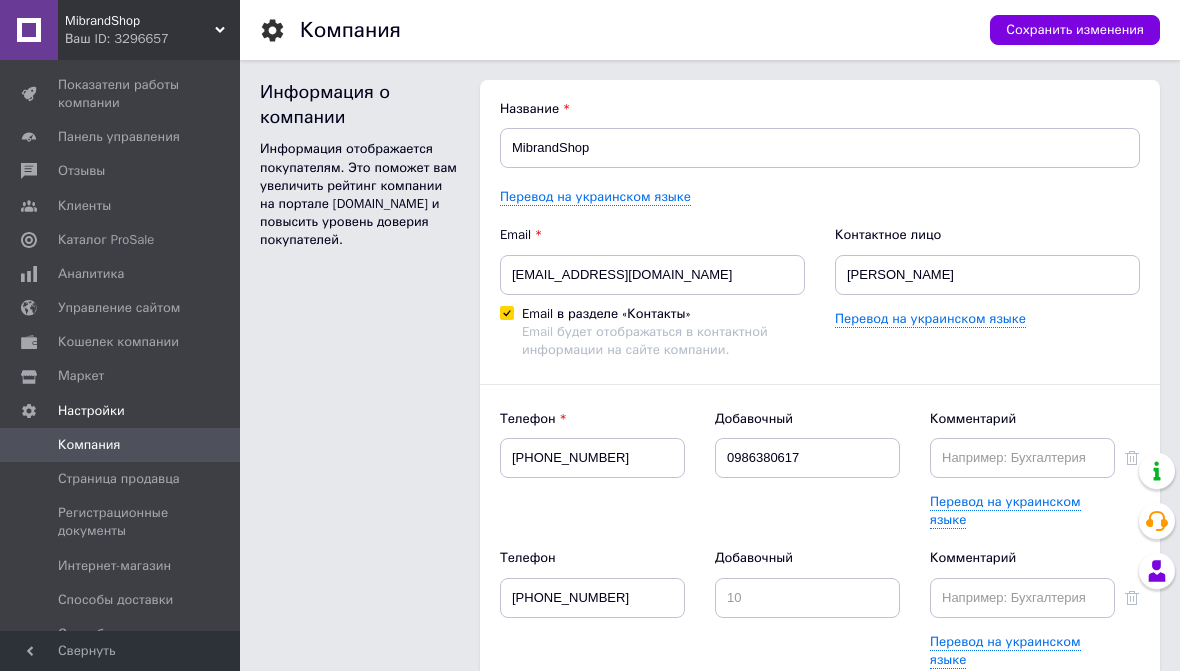 click on "Интернет-магазин" at bounding box center (114, 566) 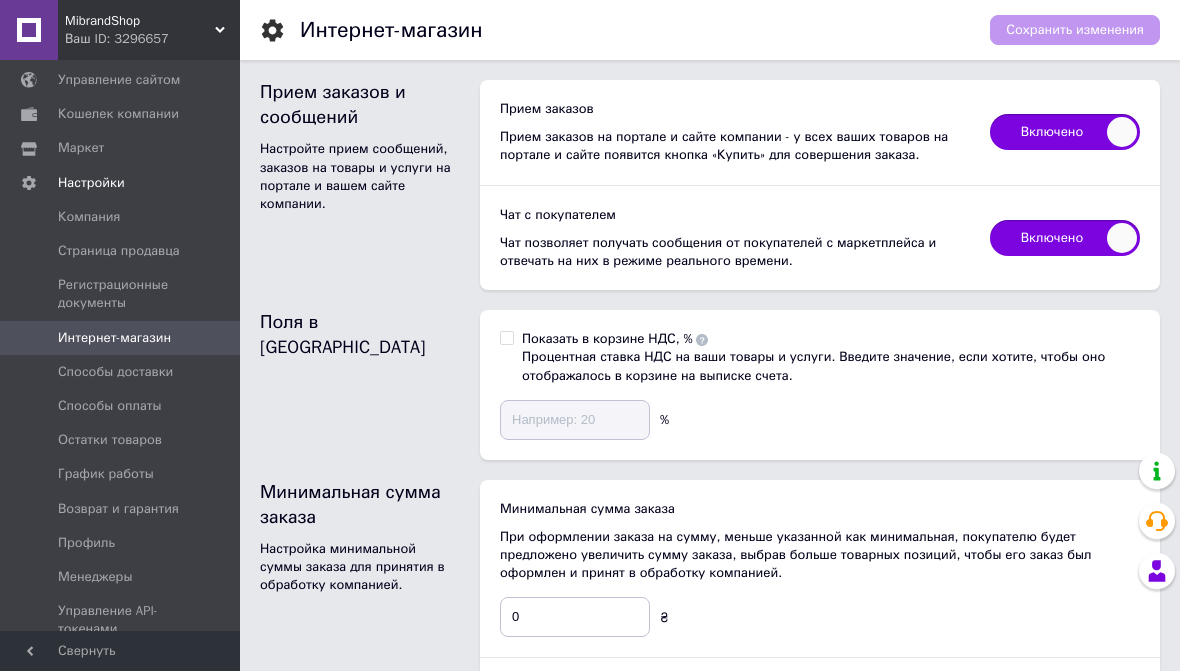 scroll, scrollTop: 397, scrollLeft: 0, axis: vertical 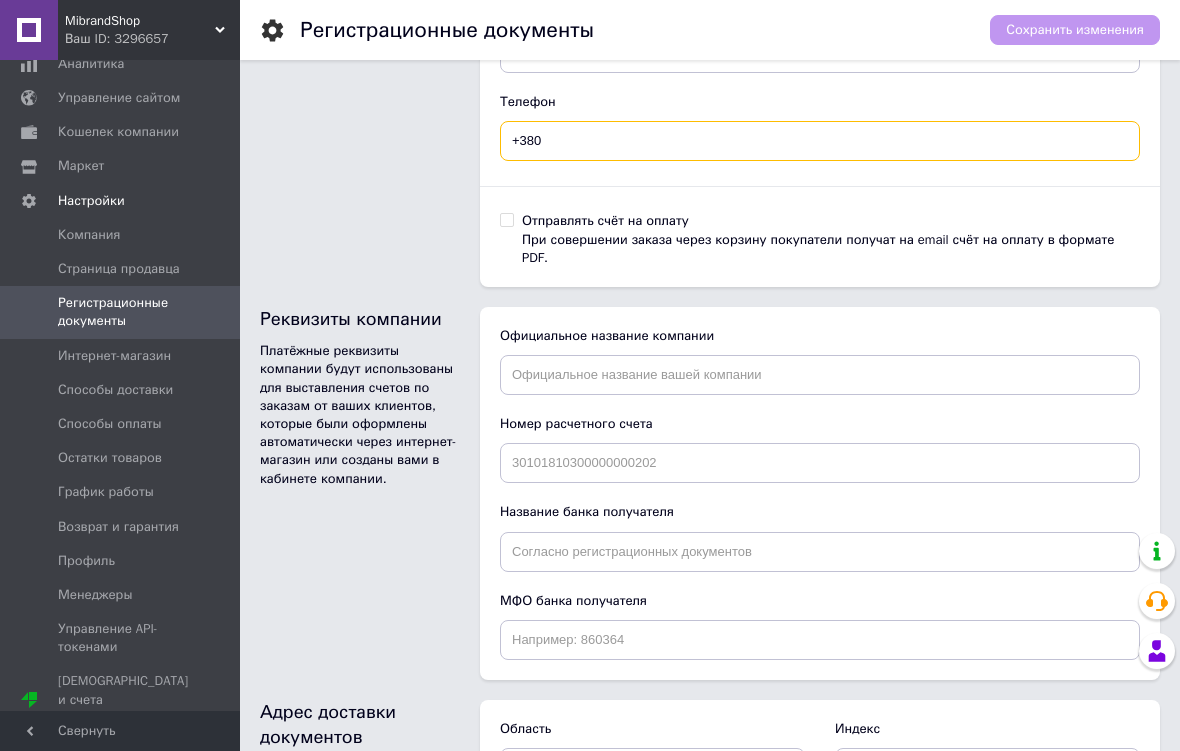 click on "+380" at bounding box center [820, 141] 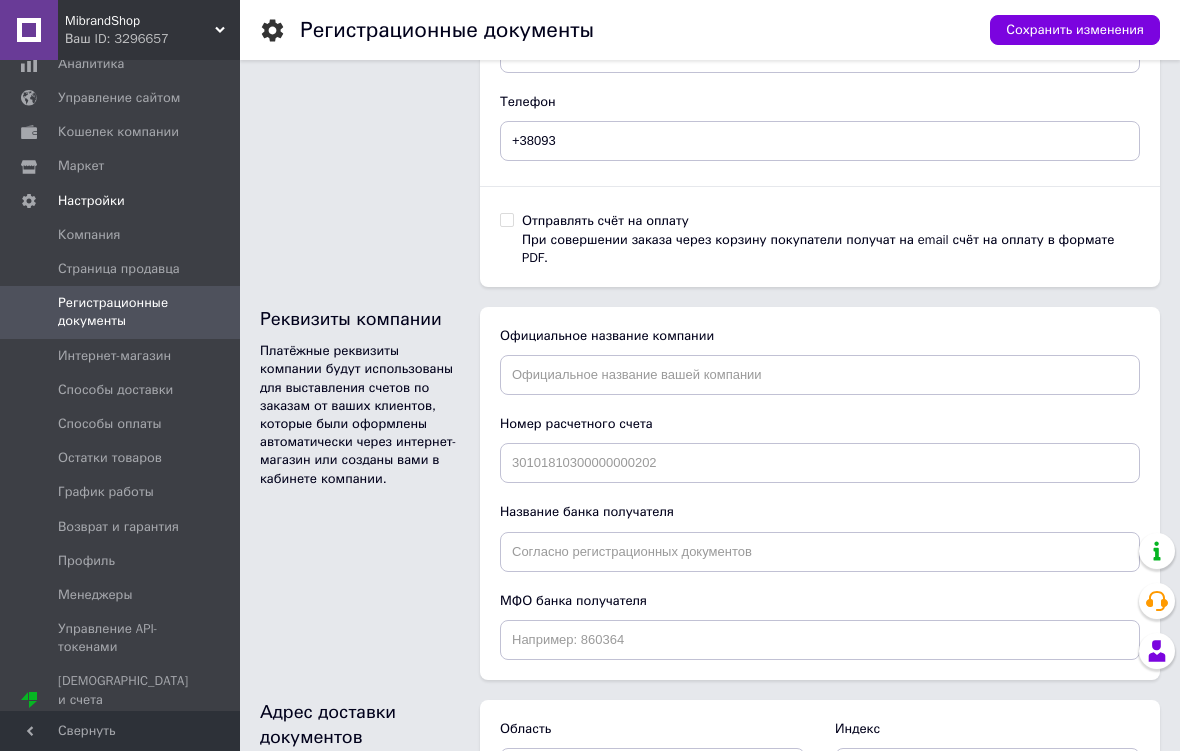 click on "Регистрационные документы Загрузите копию свидетельства о государственной регистрации предприятия." at bounding box center (360, -204) 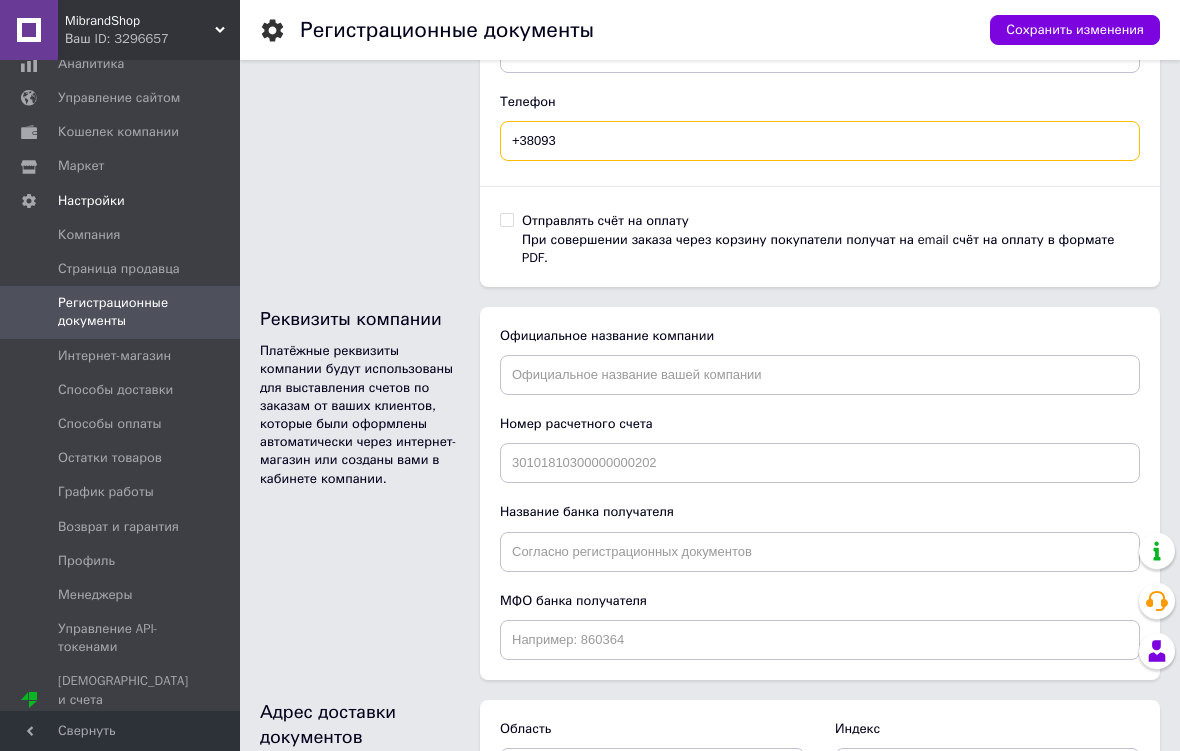 click on "+38093" at bounding box center (820, 141) 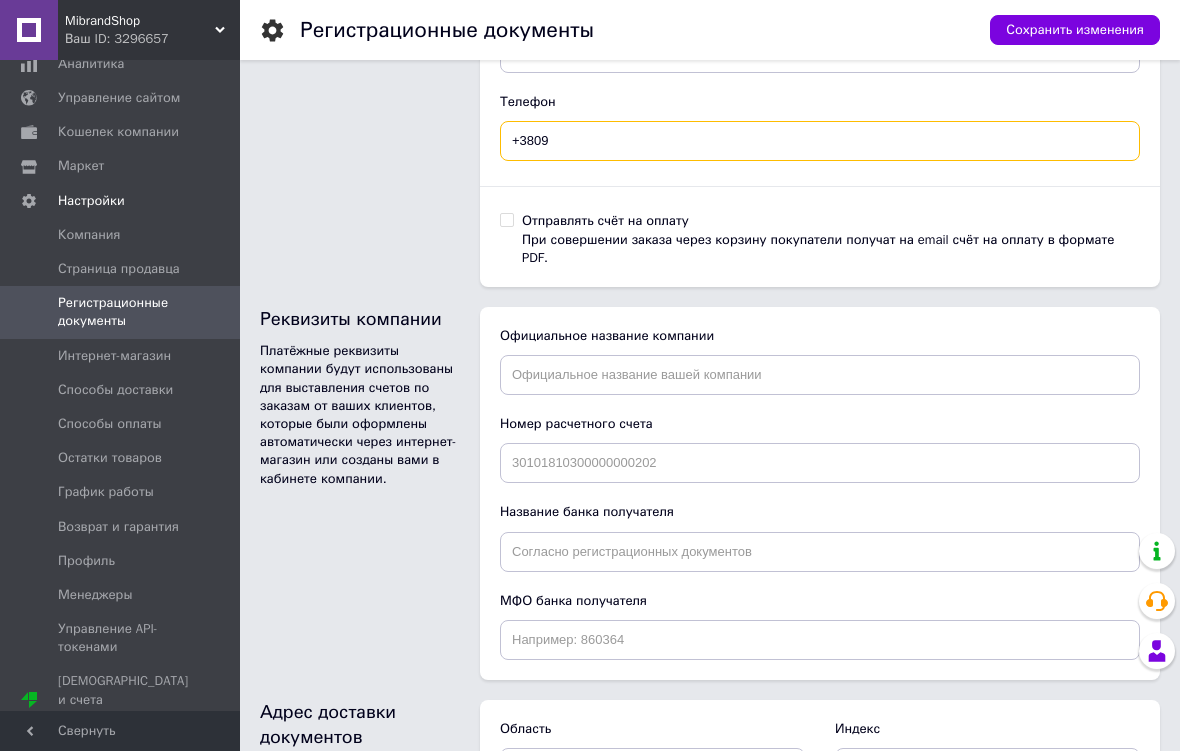 type on "+380" 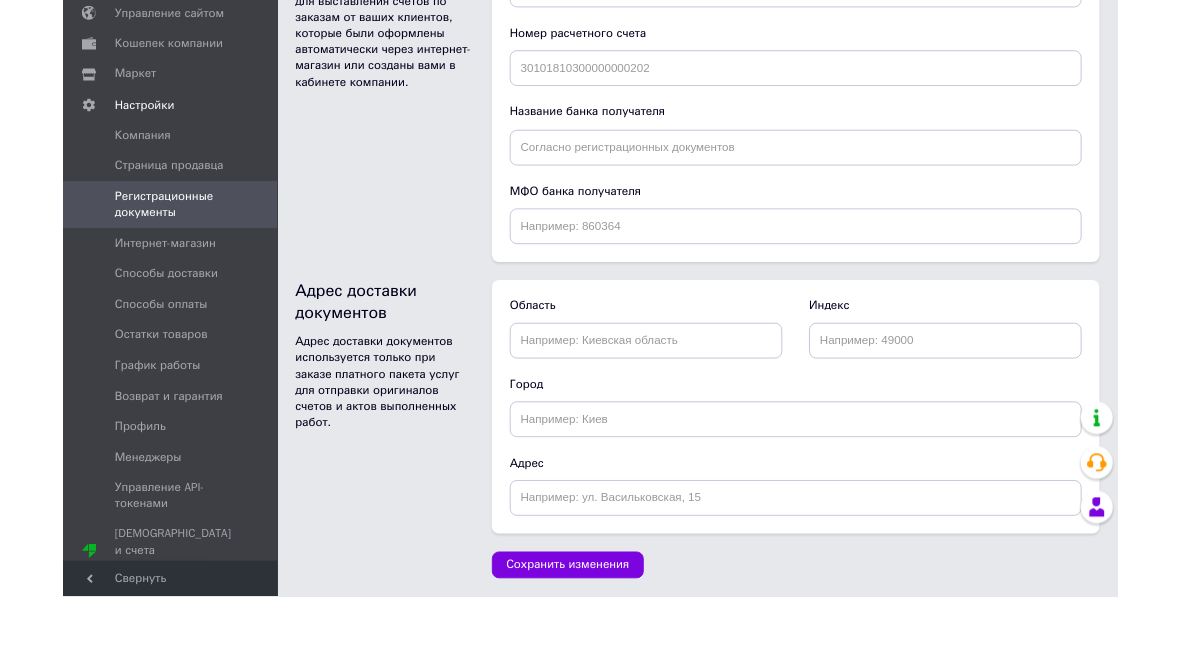 scroll, scrollTop: 1167, scrollLeft: 0, axis: vertical 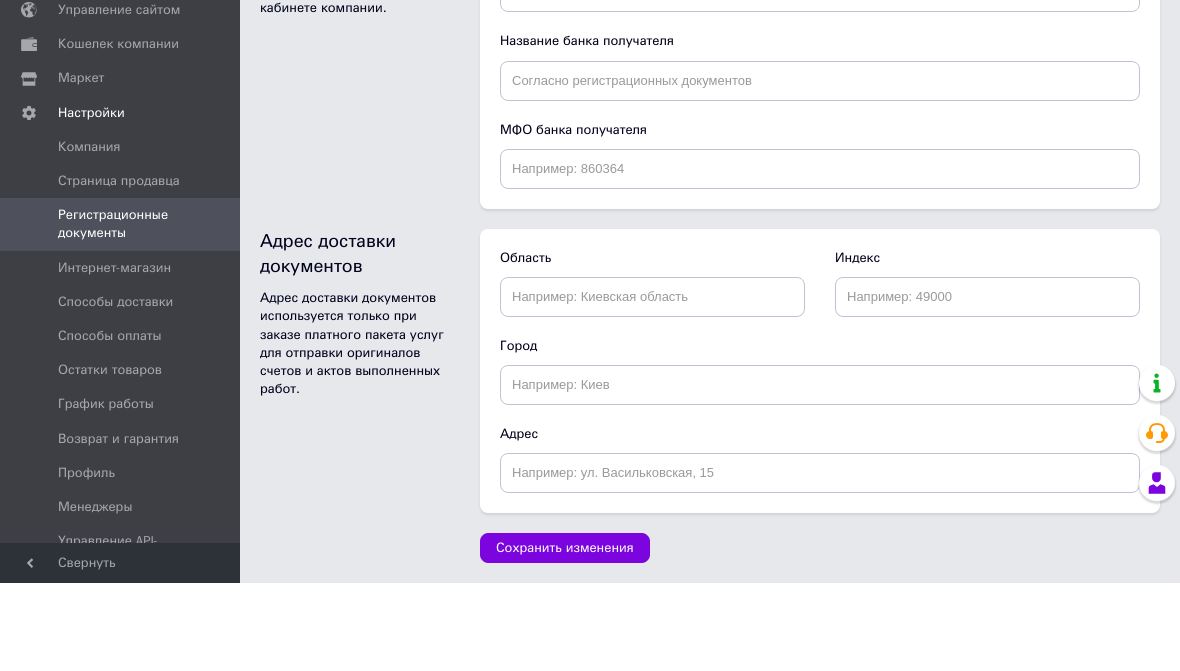 click on "Способы доставки" at bounding box center [120, 390] 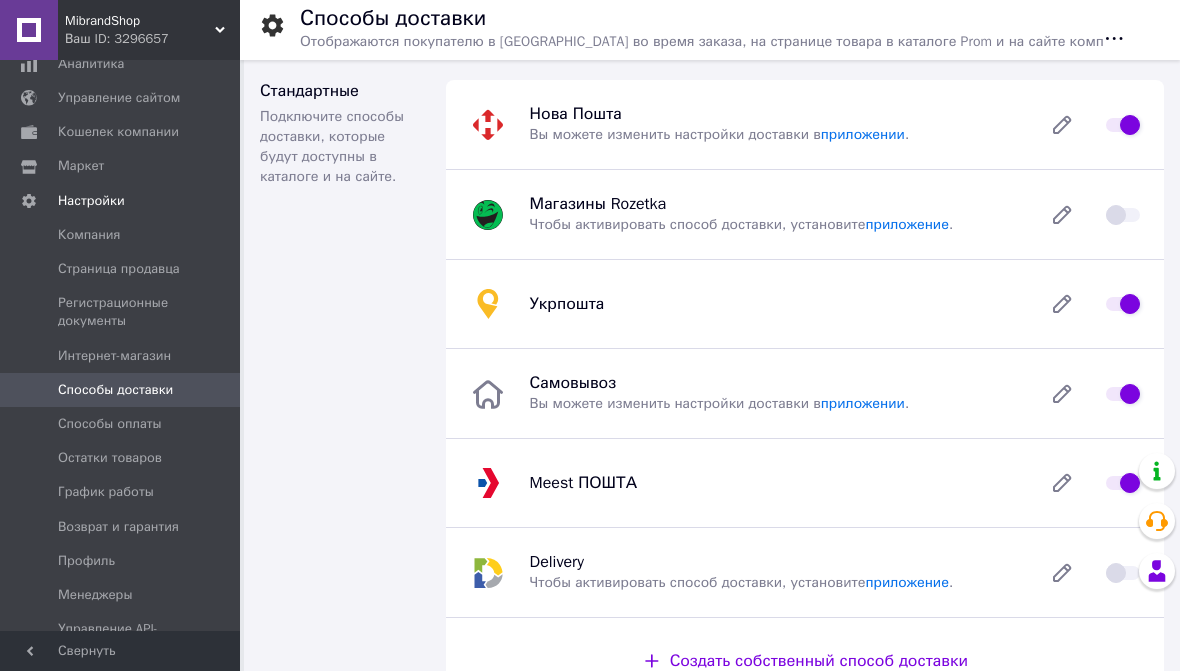 click 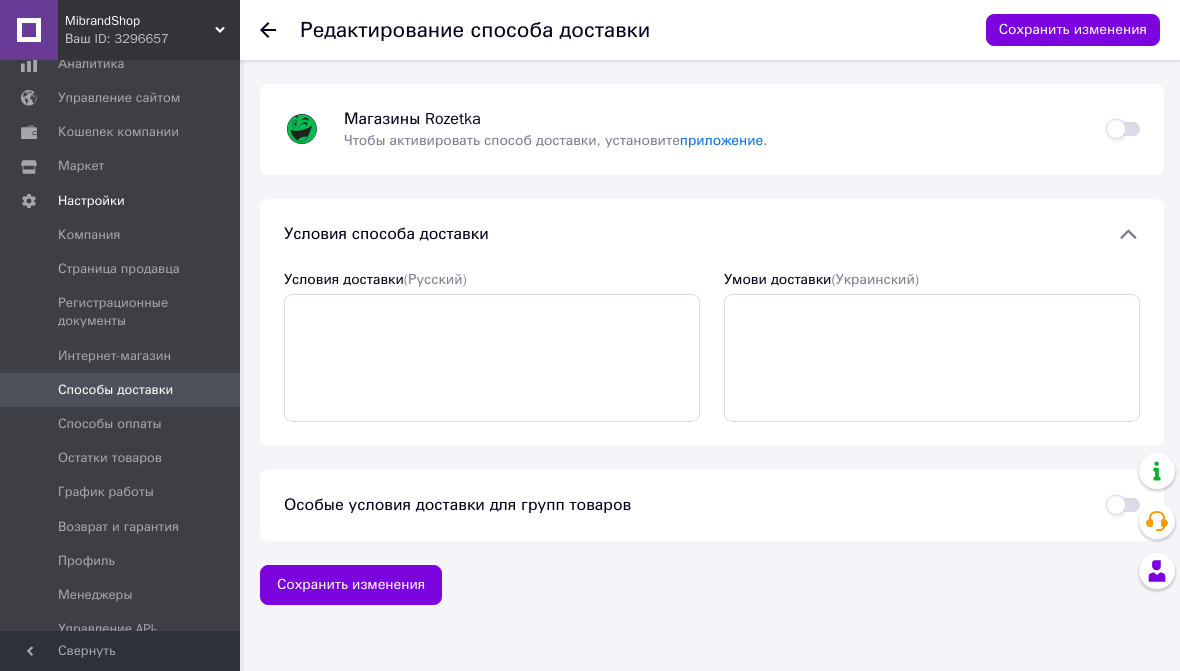 click on "приложение" at bounding box center (721, 140) 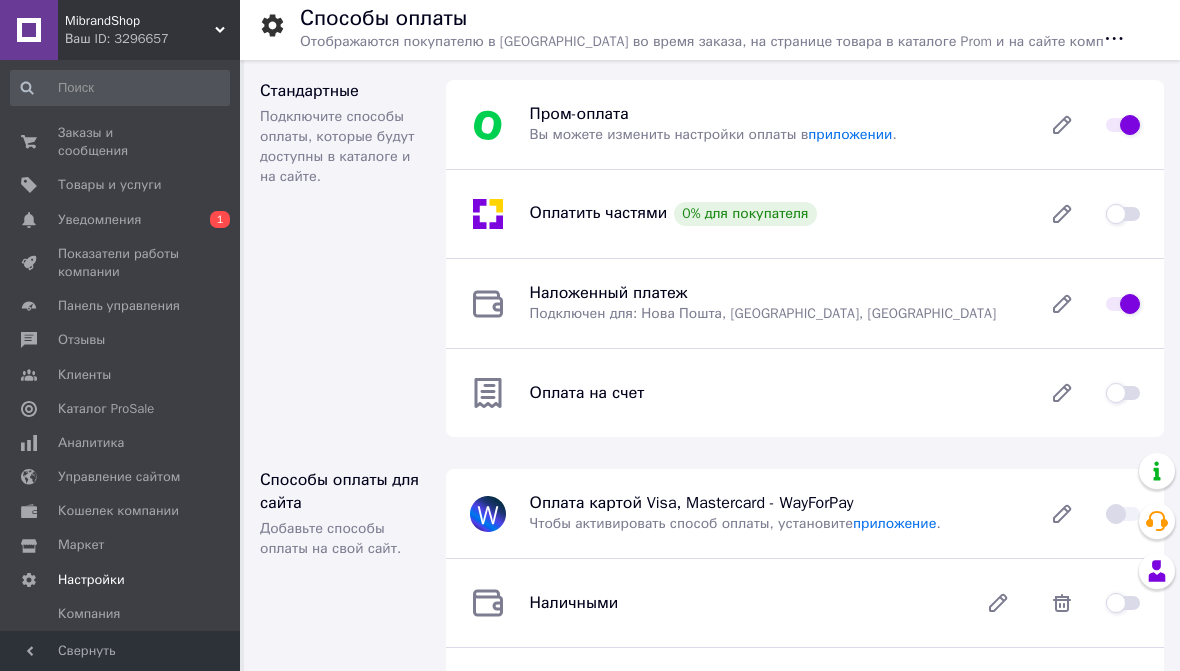 scroll, scrollTop: 0, scrollLeft: 0, axis: both 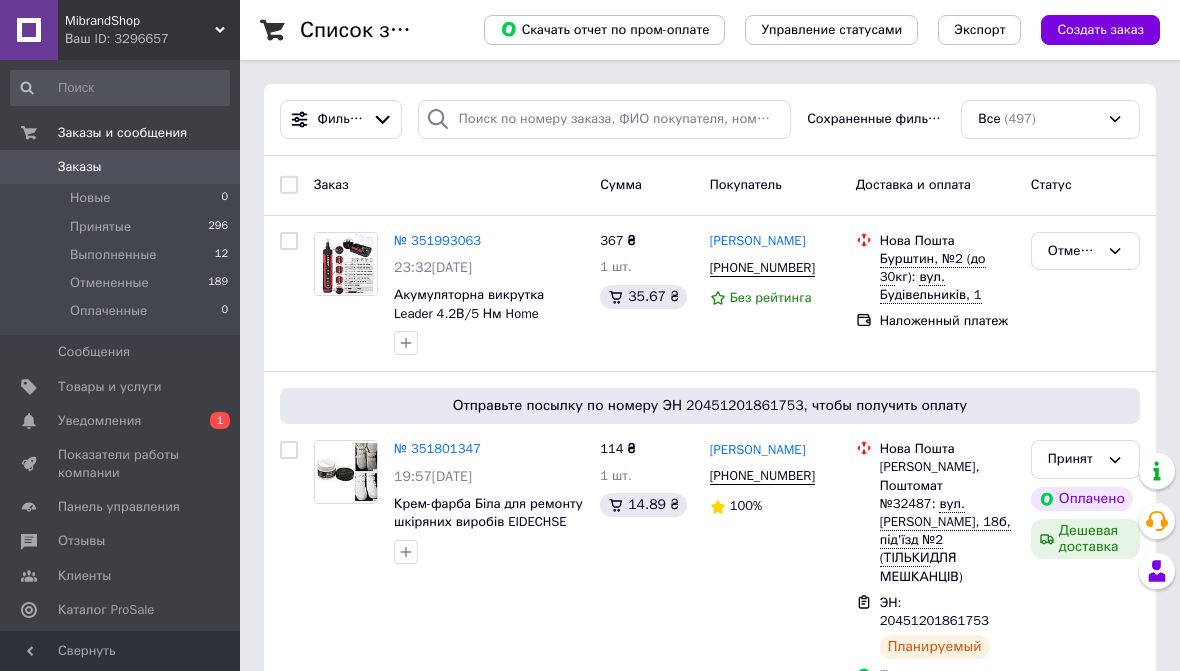click on "№ 351993063" at bounding box center [437, 240] 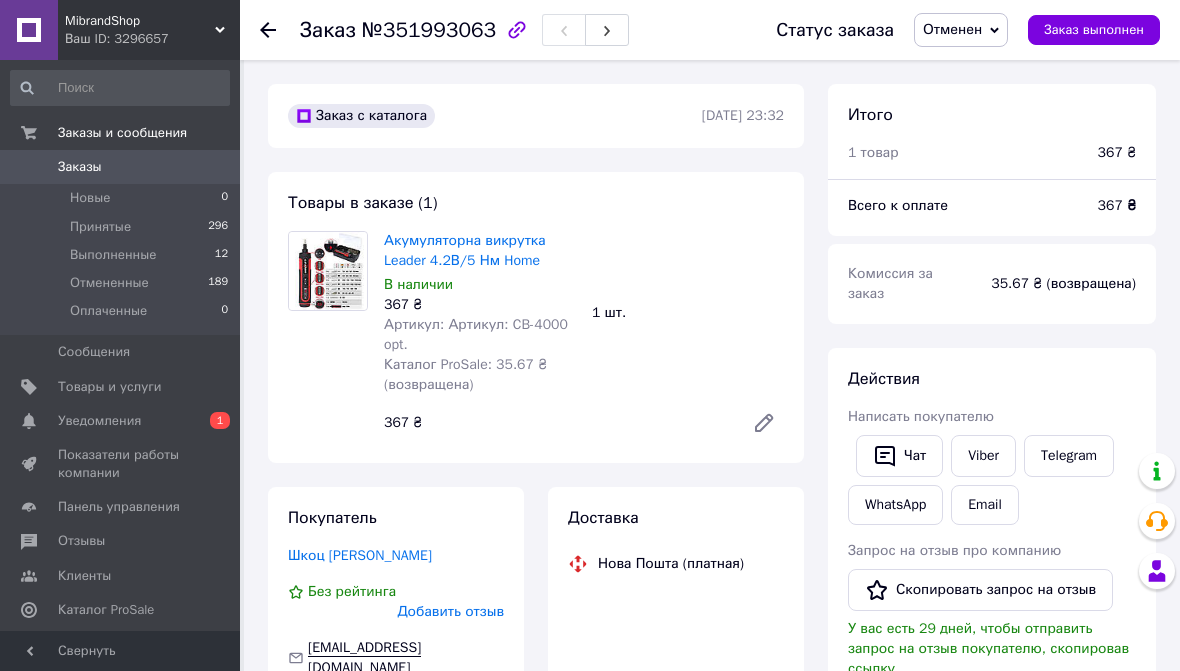 click on "Акумуляторна викрутка Leader 4.2В/5 Нм Home" at bounding box center (465, 250) 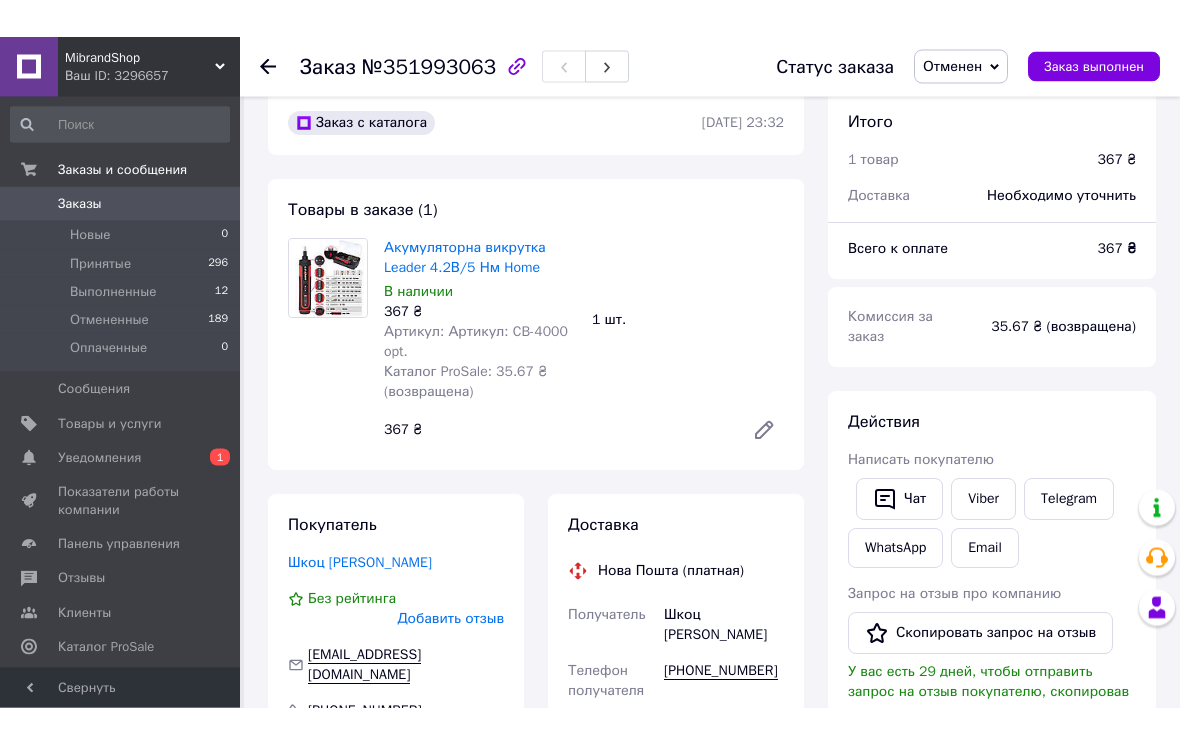 scroll, scrollTop: 0, scrollLeft: 0, axis: both 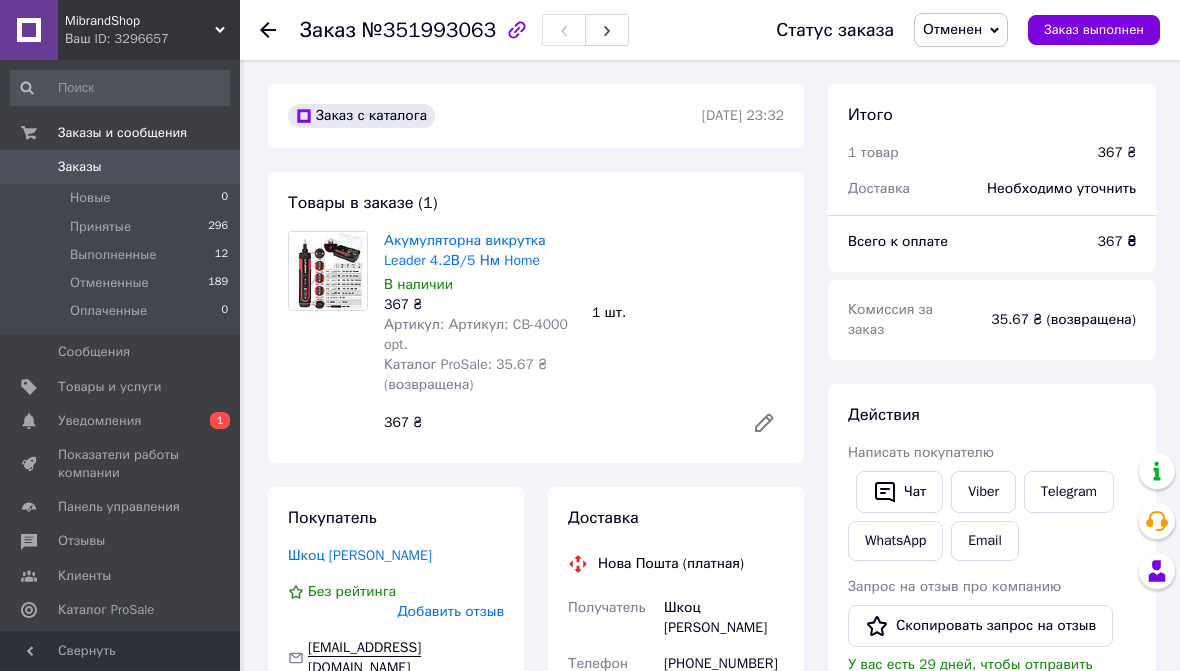 click on "Заказы и сообщения" at bounding box center [120, 133] 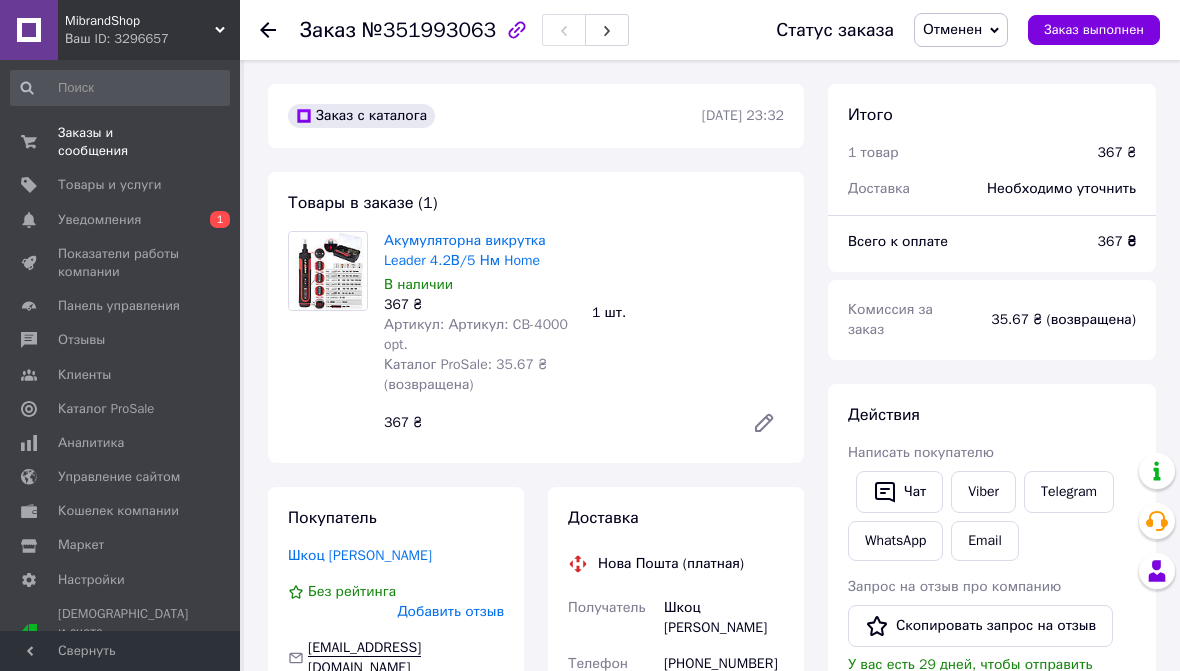 click on "Заказы и сообщения" at bounding box center (121, 142) 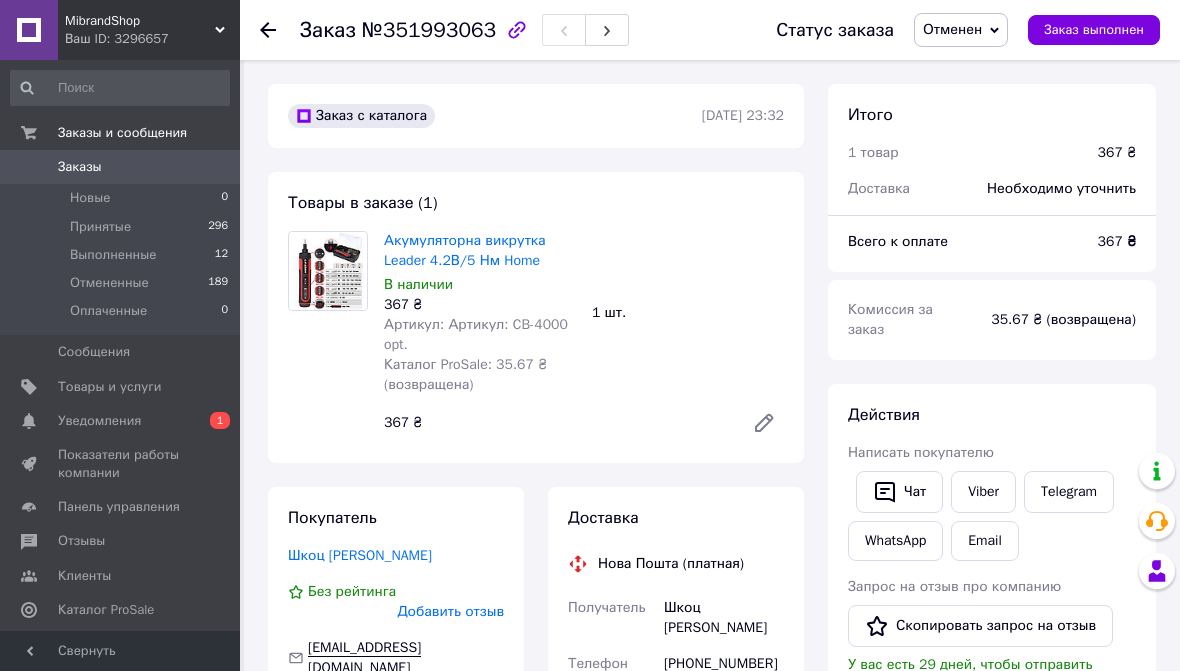 click at bounding box center (268, 30) 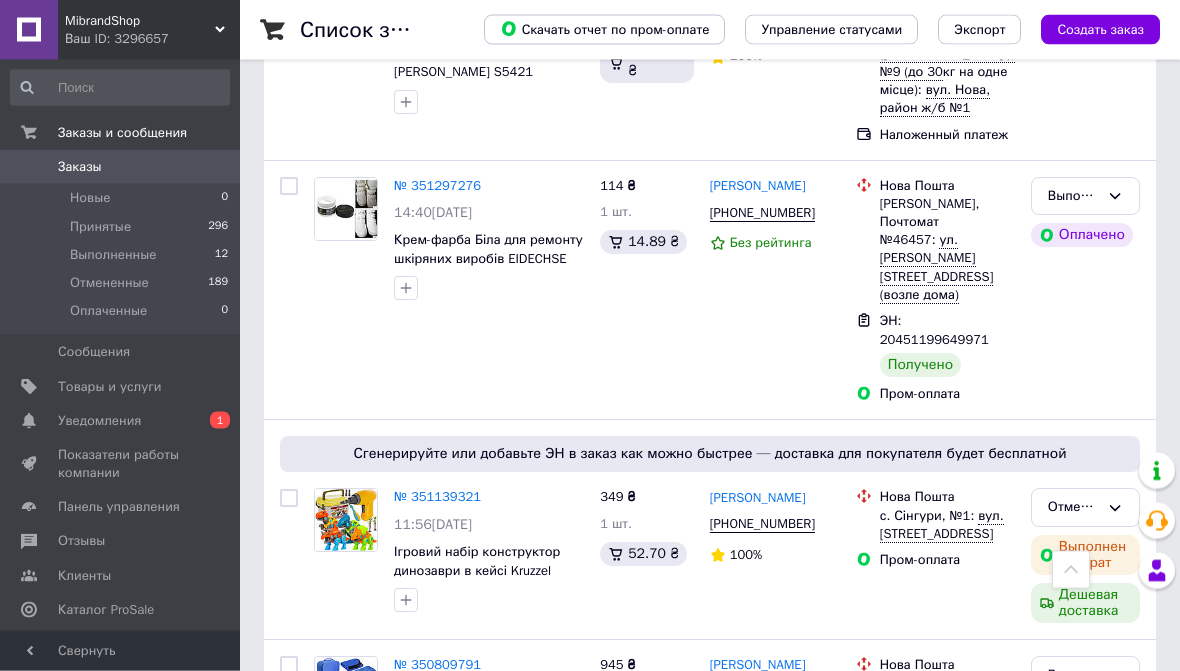 scroll, scrollTop: 903, scrollLeft: 0, axis: vertical 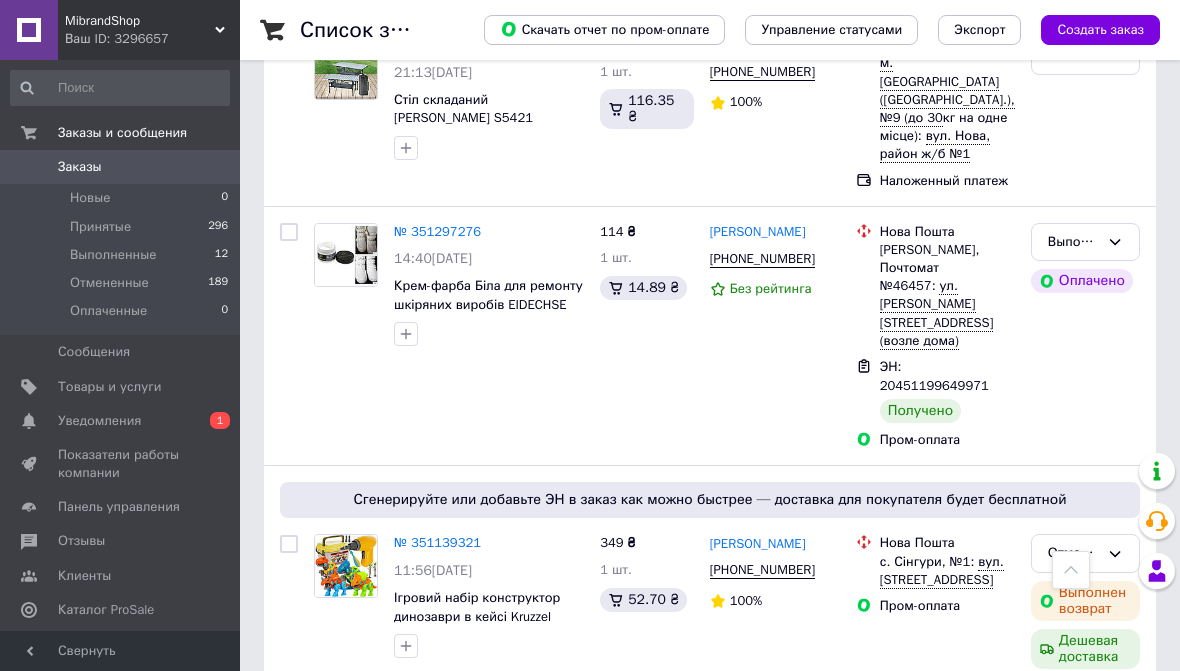 click on "№ 351297276" at bounding box center [437, 231] 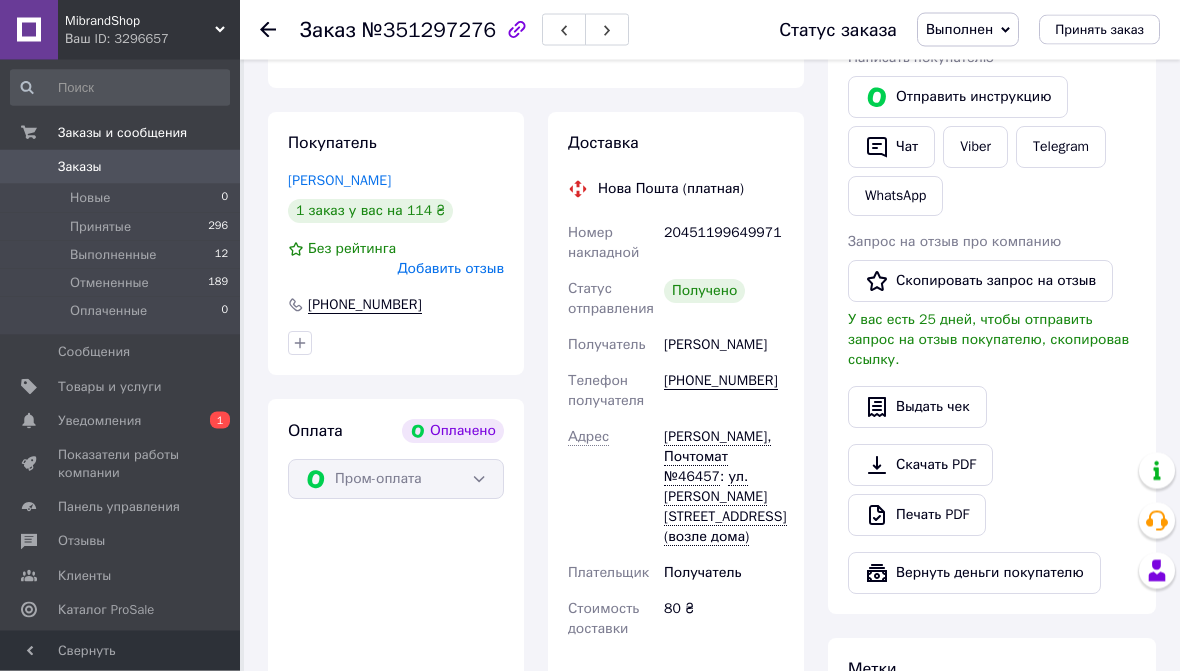 scroll, scrollTop: 424, scrollLeft: 0, axis: vertical 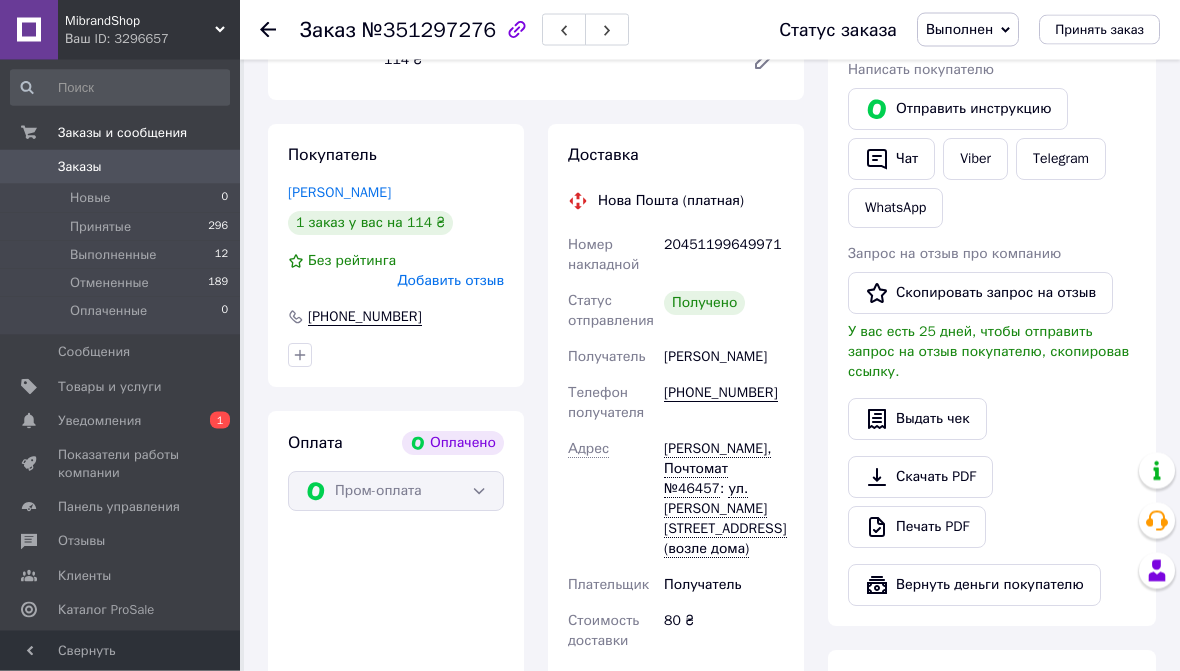 click on "Скопировать запрос на отзыв" at bounding box center (980, 294) 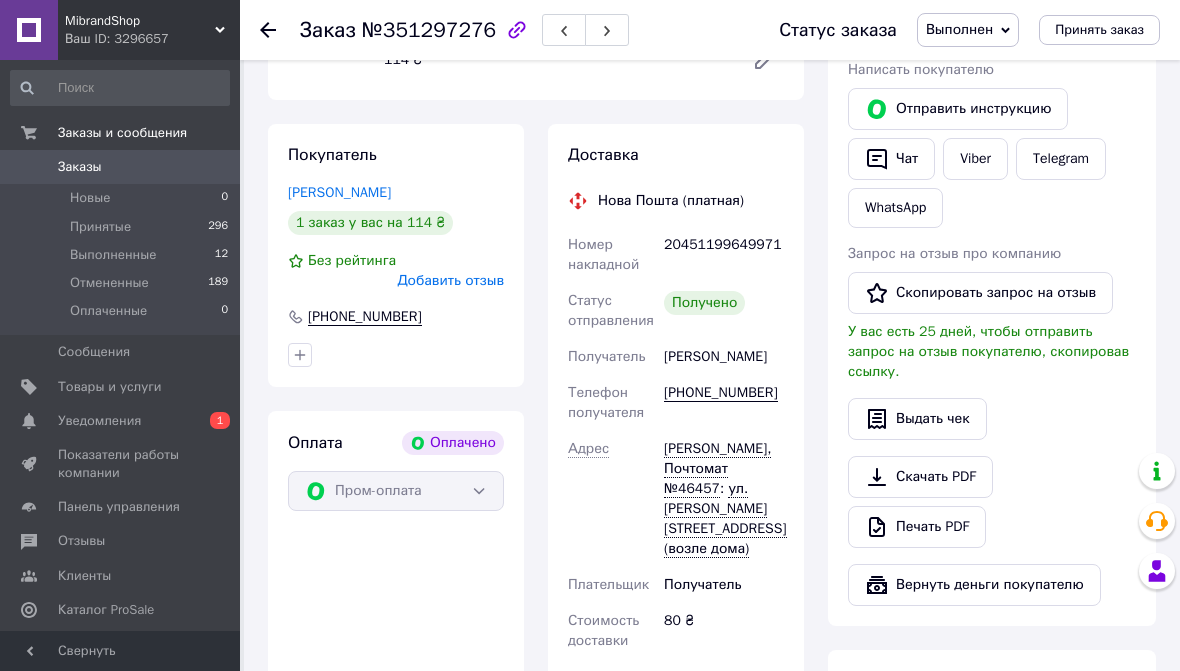 click on "Скопировать запрос на отзыв" at bounding box center (980, 293) 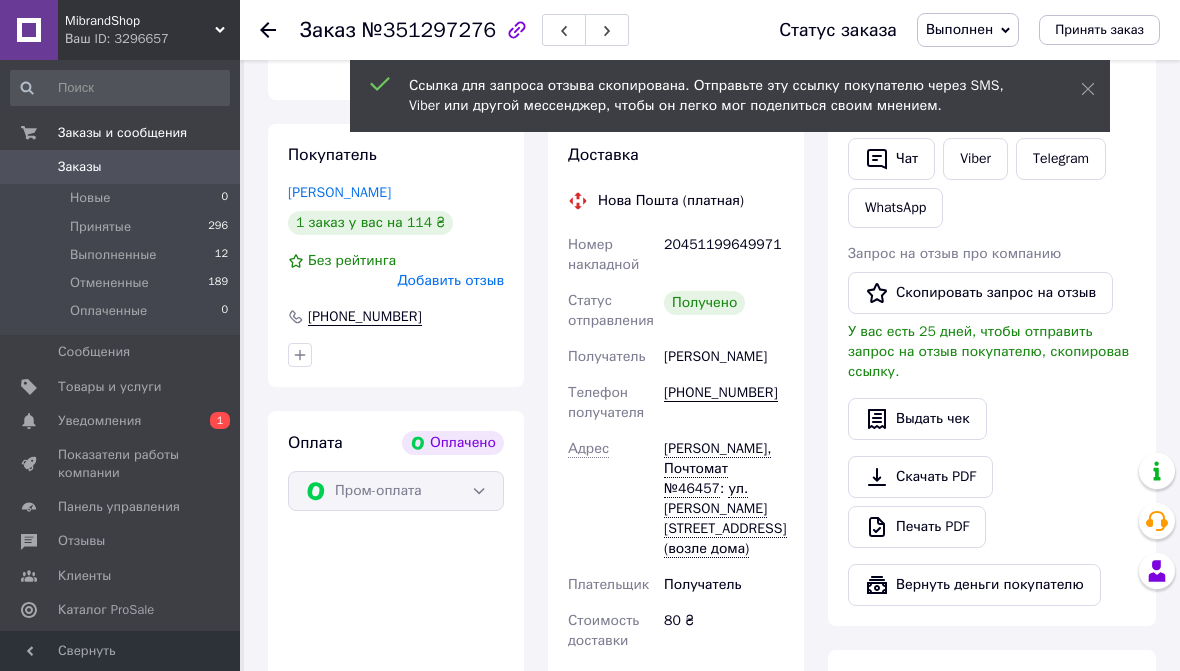 click on "Скопировать запрос на отзыв" at bounding box center [980, 293] 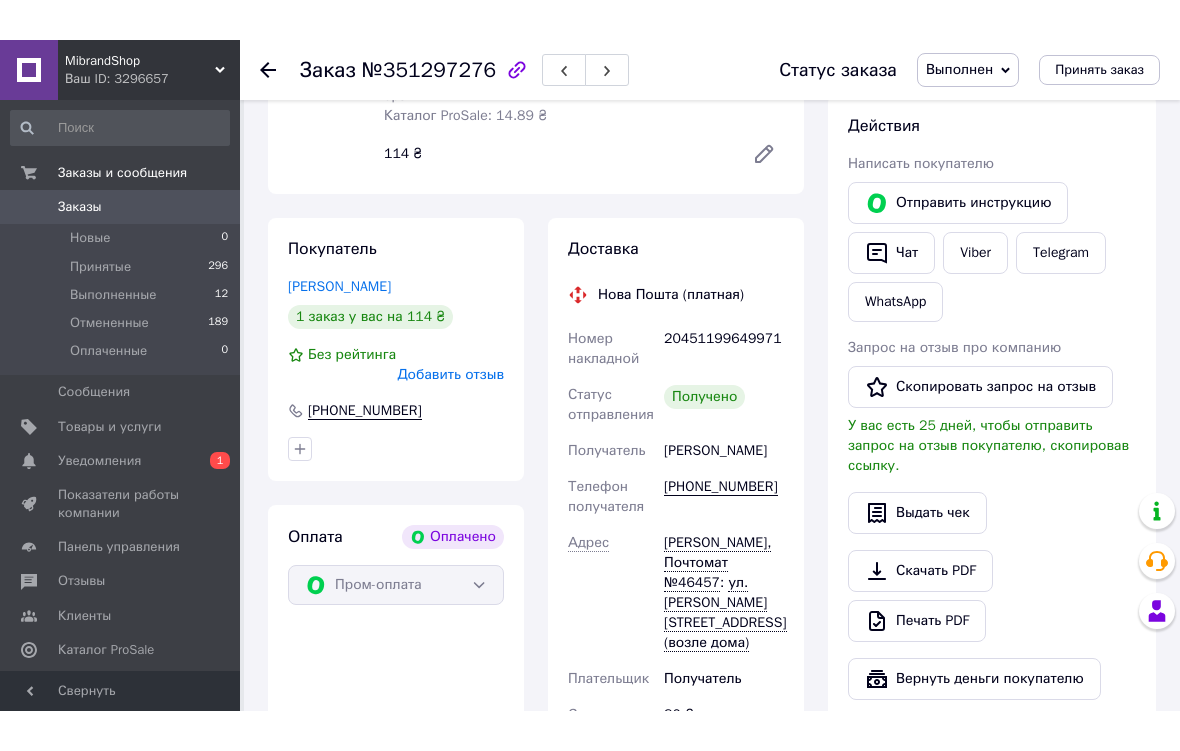 scroll, scrollTop: 295, scrollLeft: 0, axis: vertical 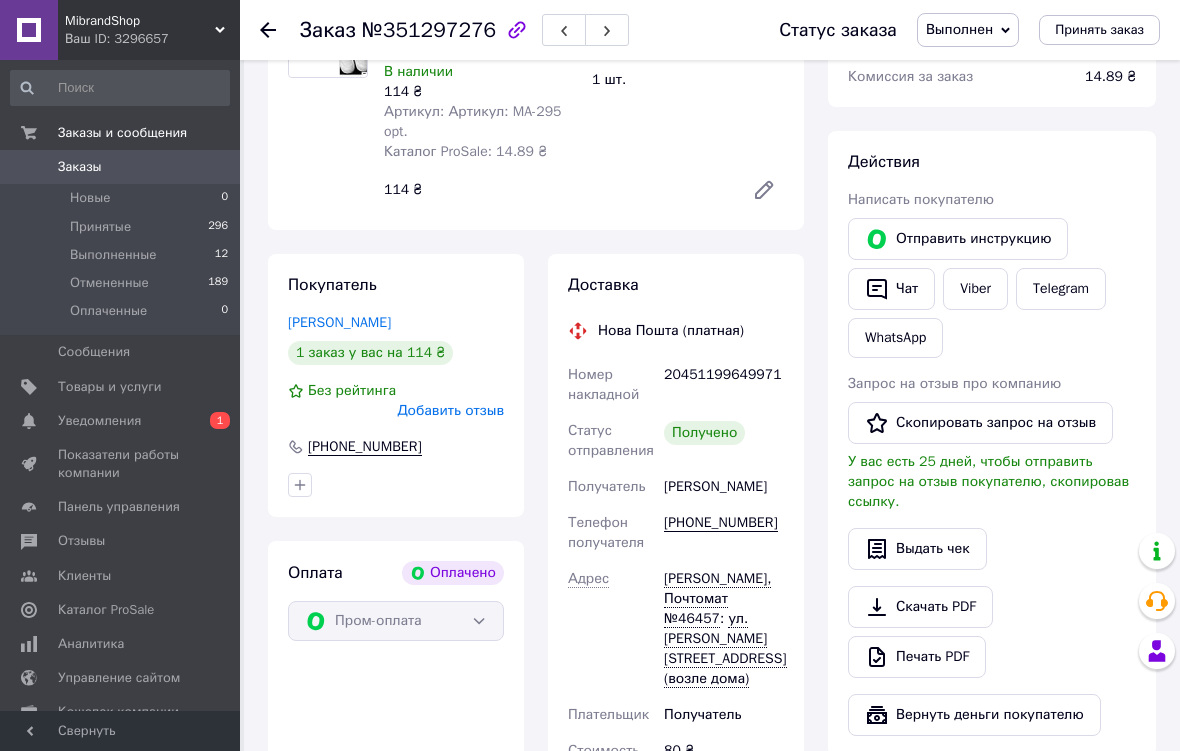click on "Viber" at bounding box center (975, 289) 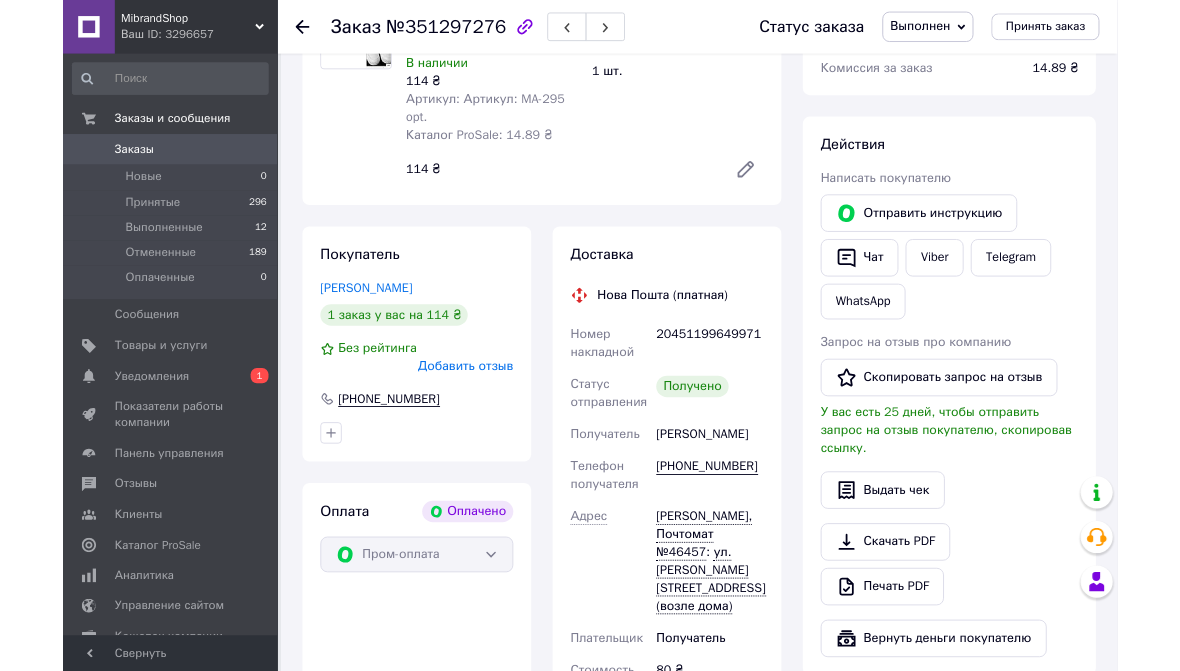 scroll, scrollTop: 375, scrollLeft: 0, axis: vertical 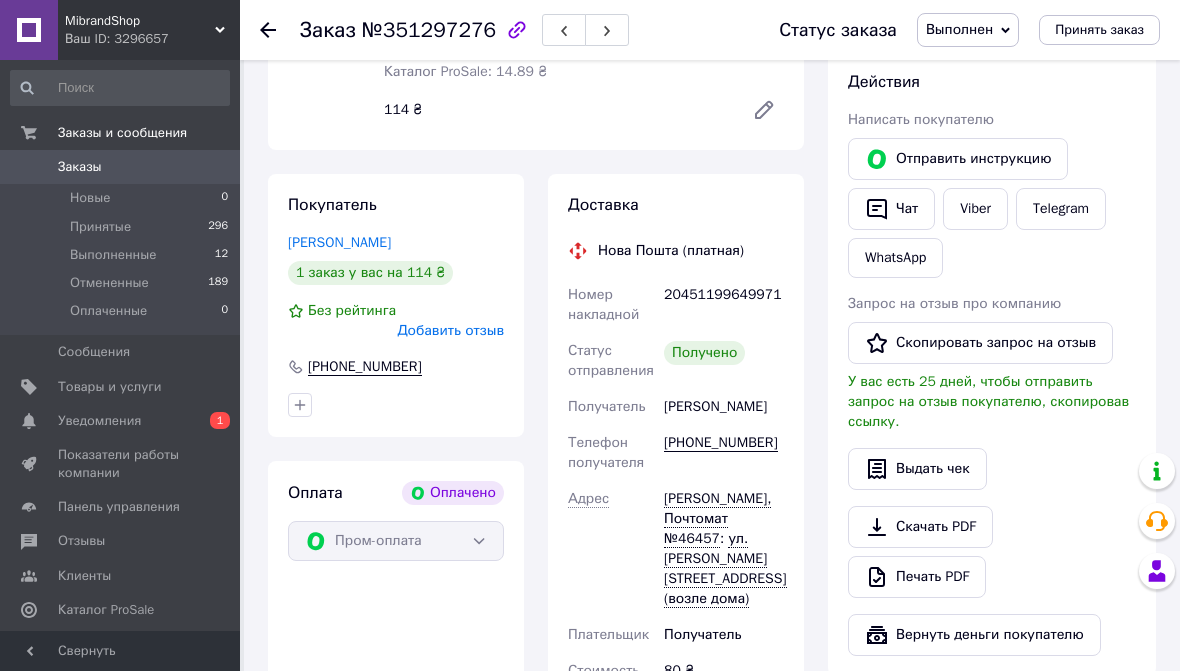 click on "Чат" at bounding box center [891, 209] 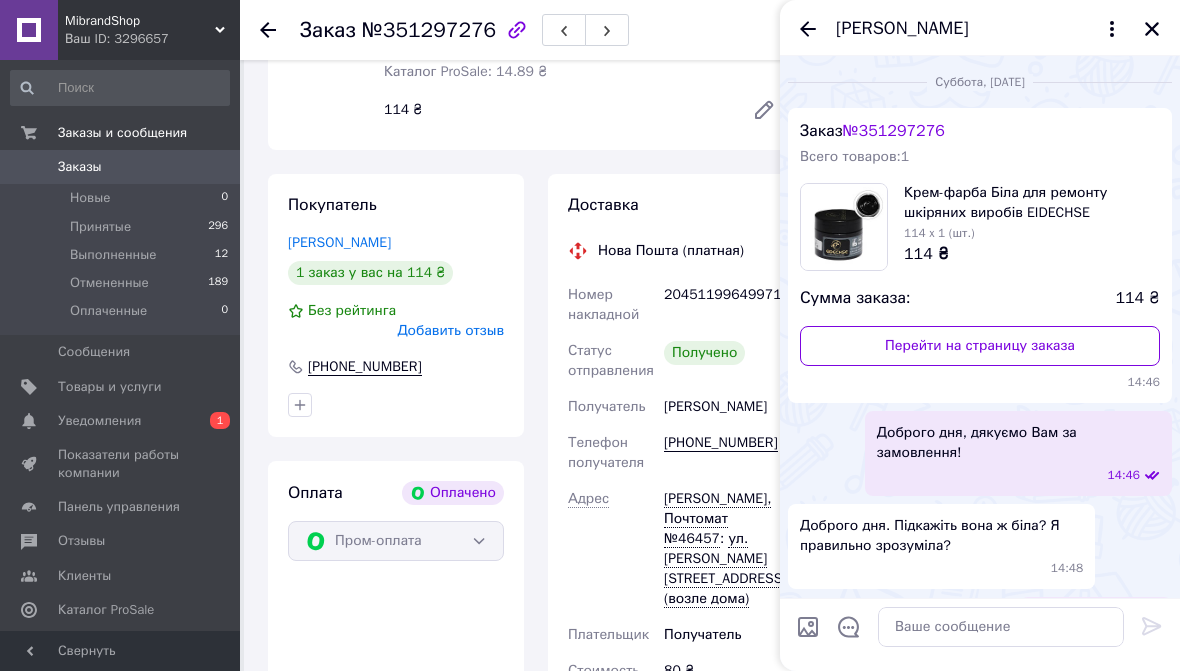 scroll, scrollTop: 354, scrollLeft: 0, axis: vertical 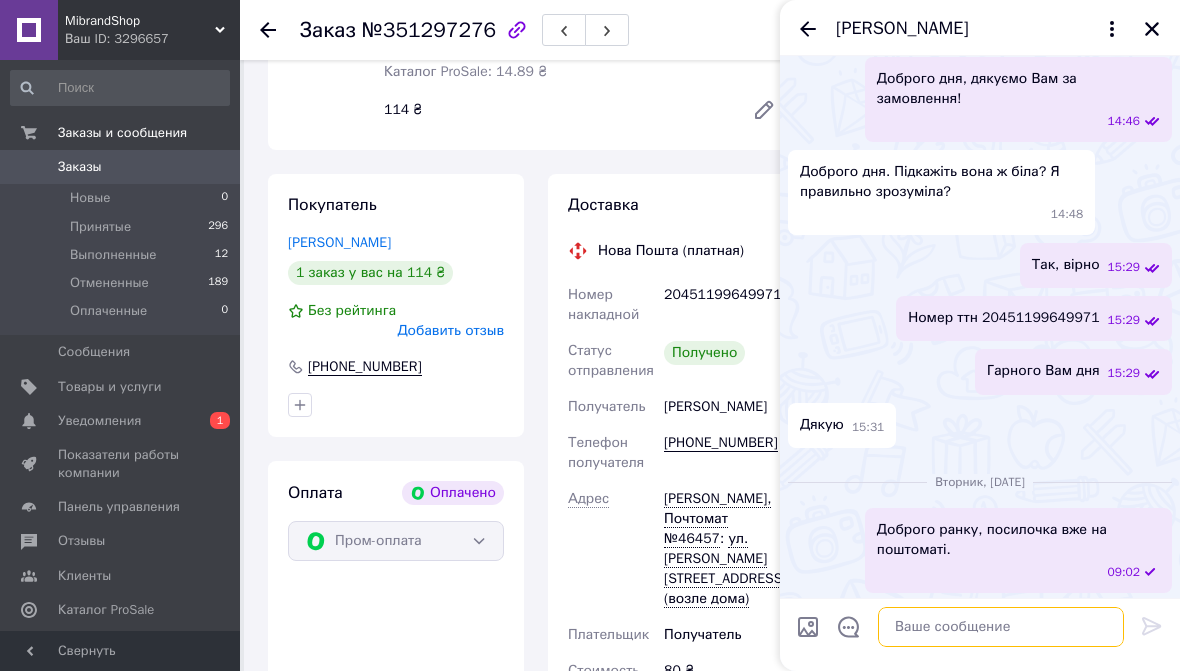 click at bounding box center (1001, 627) 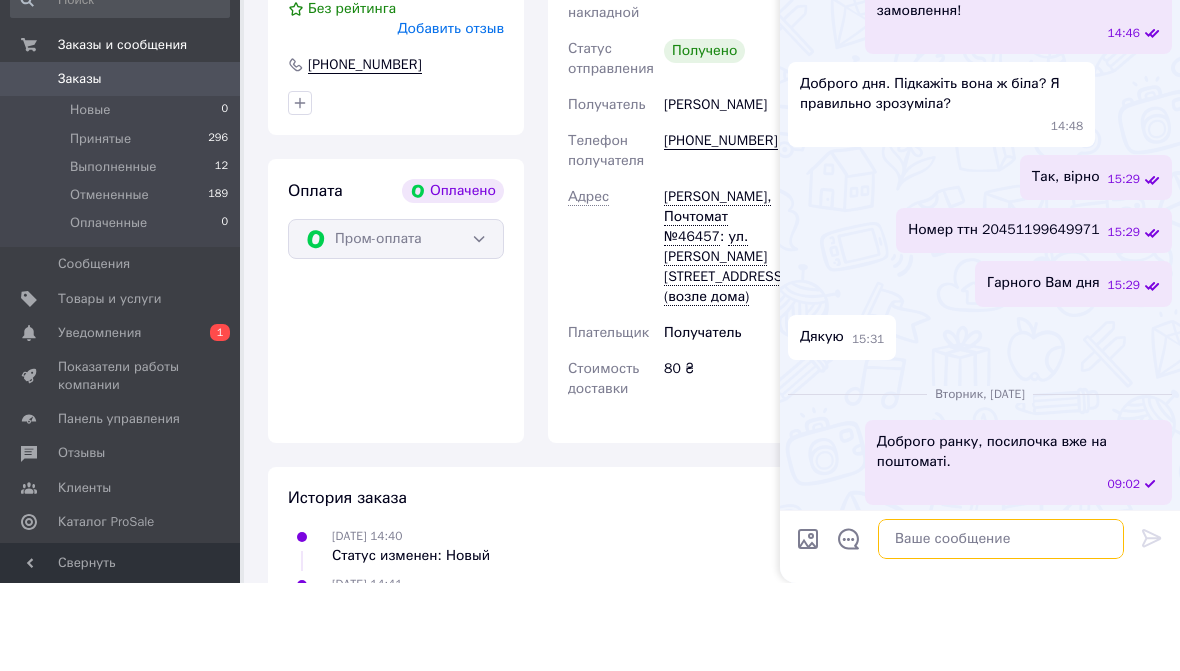 click at bounding box center (1001, 627) 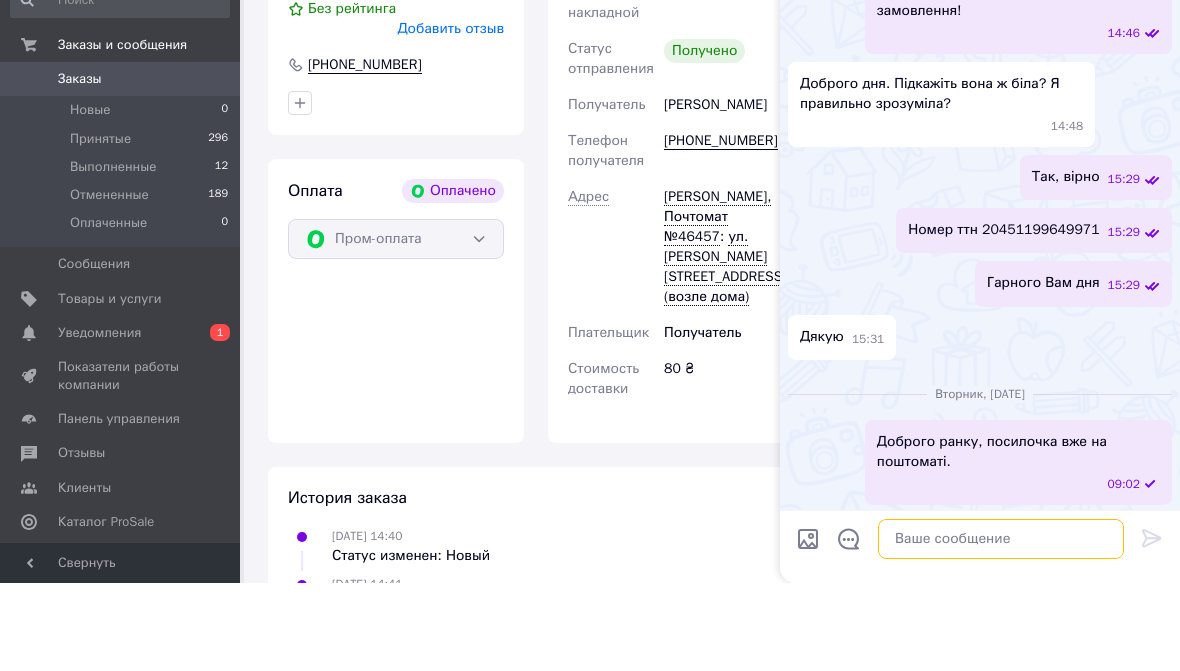 paste on "https://prom.ua/ua/opinions/create/3296657?order_id=351297276&page_type=portal-link_from_cabinet" 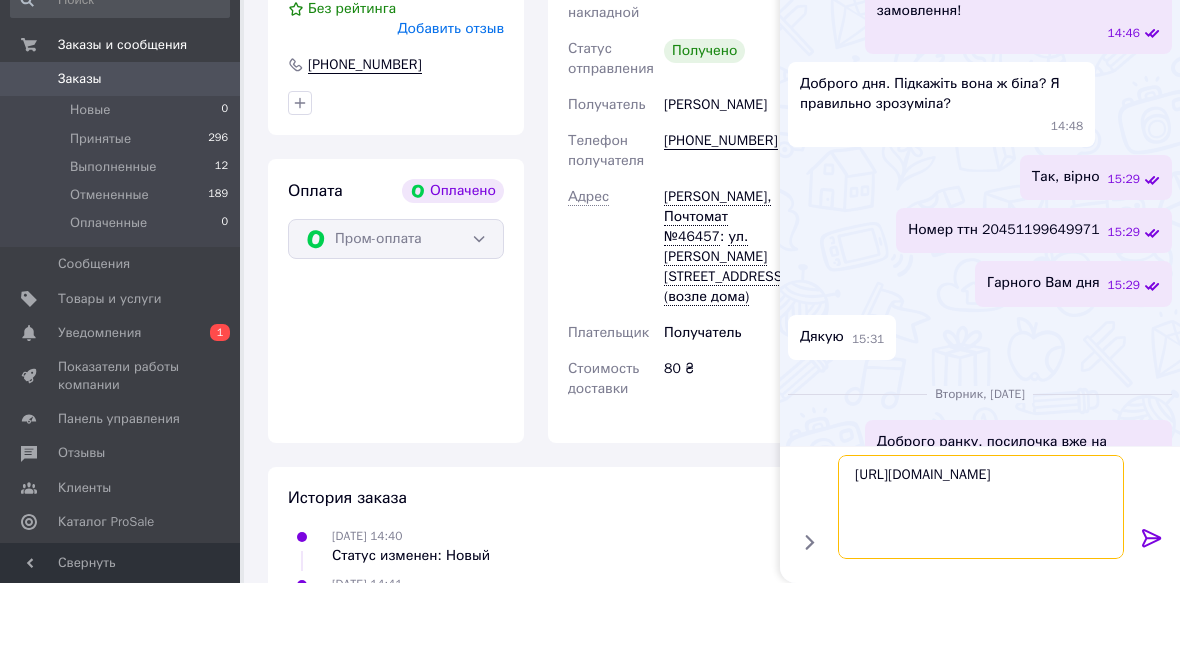 type on "https://prom.ua/ua/opinions/create/3296657?order_id=351297276&page_type=portal-link_from_cabinet" 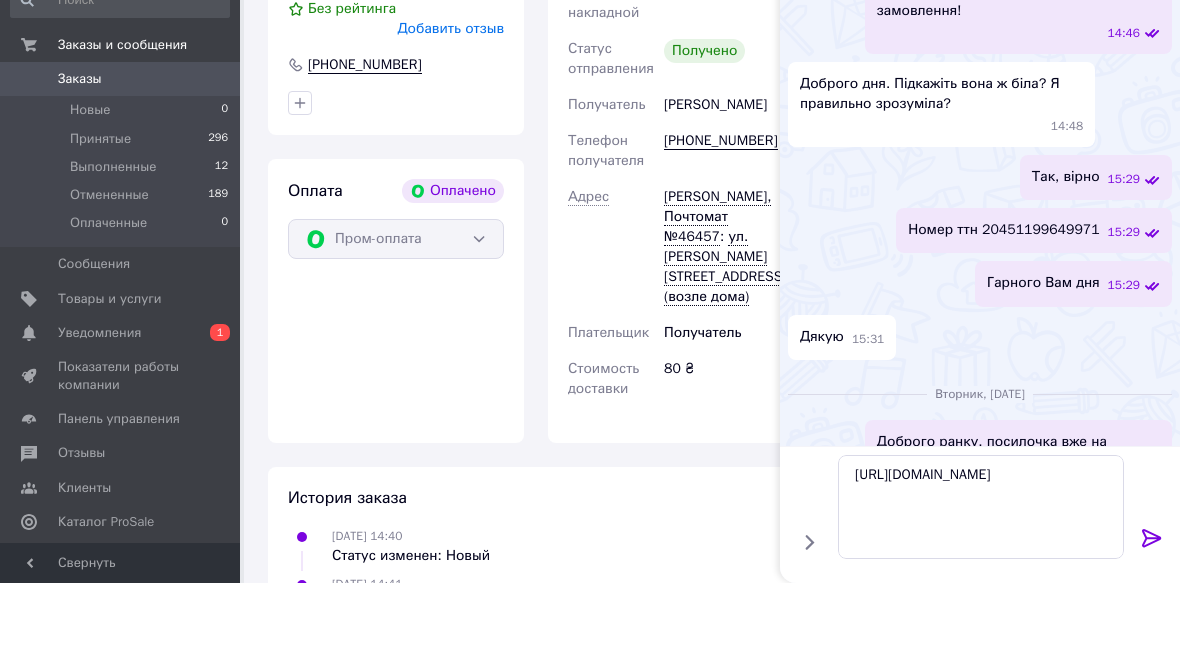 click 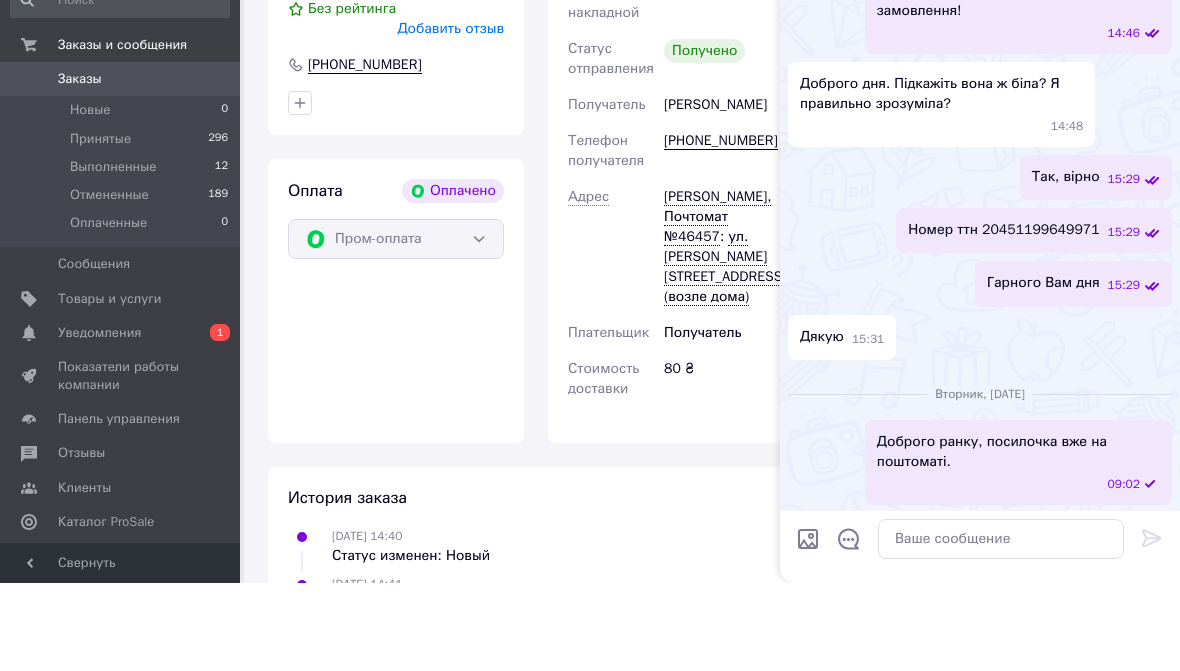scroll, scrollTop: 767, scrollLeft: 0, axis: vertical 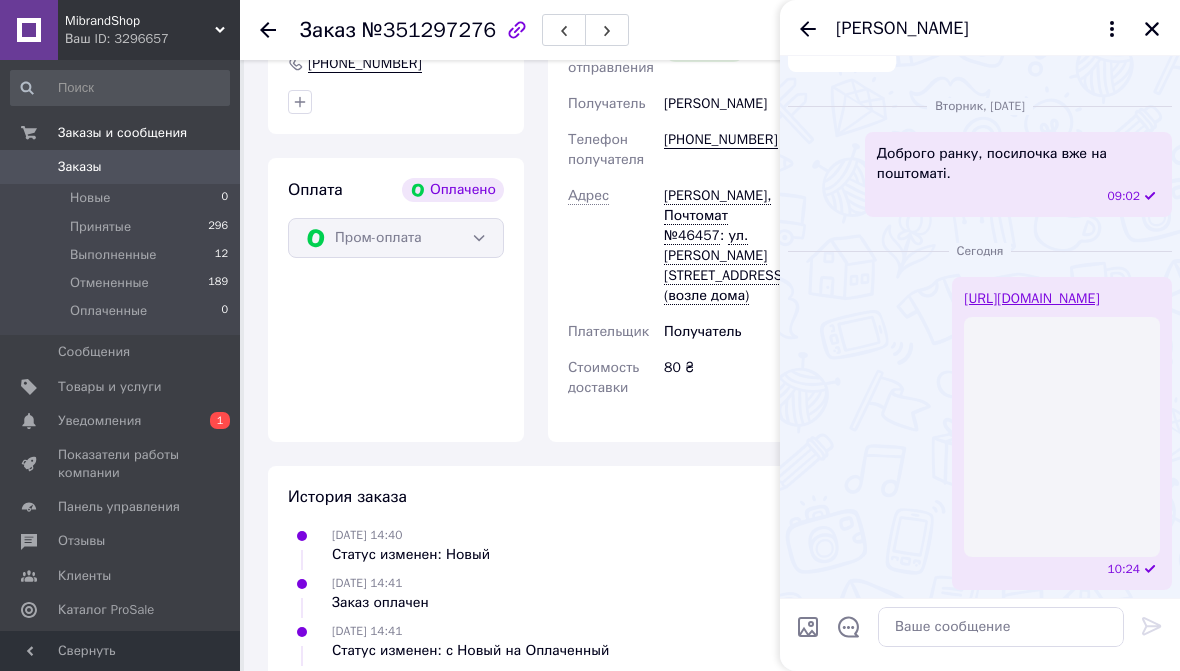 click on "https://prom.ua/ua/opinions/create/3296657?order_id=351297276&page_type=portal-link_from_cabinet" at bounding box center [1031, 298] 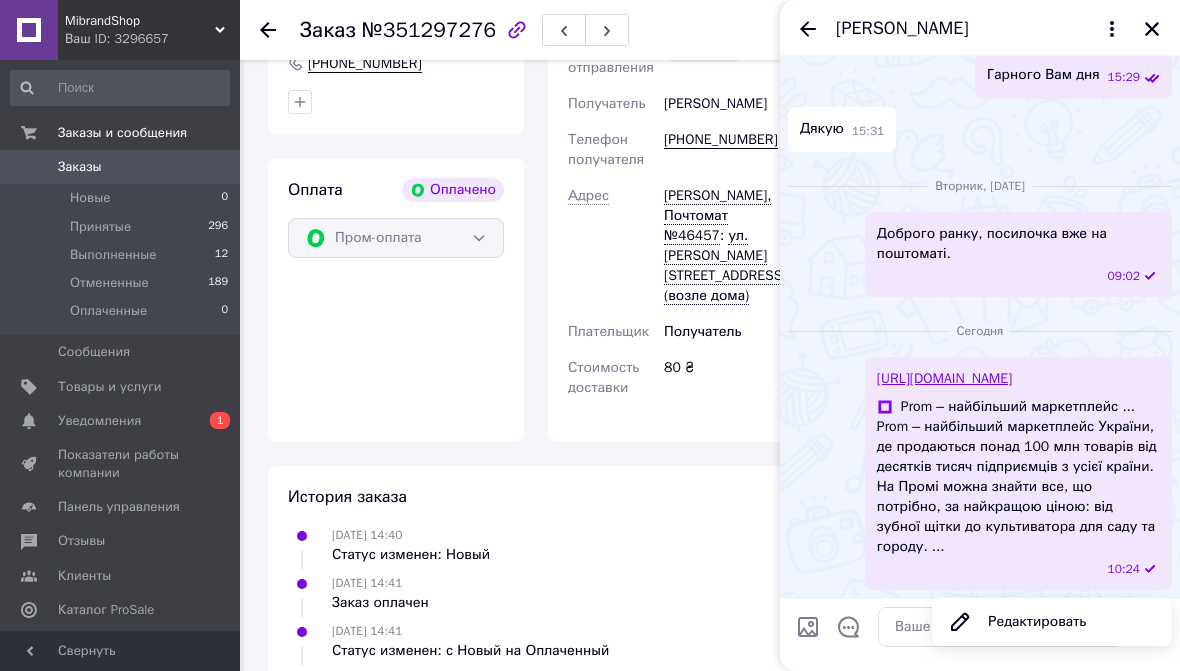 scroll, scrollTop: 687, scrollLeft: 0, axis: vertical 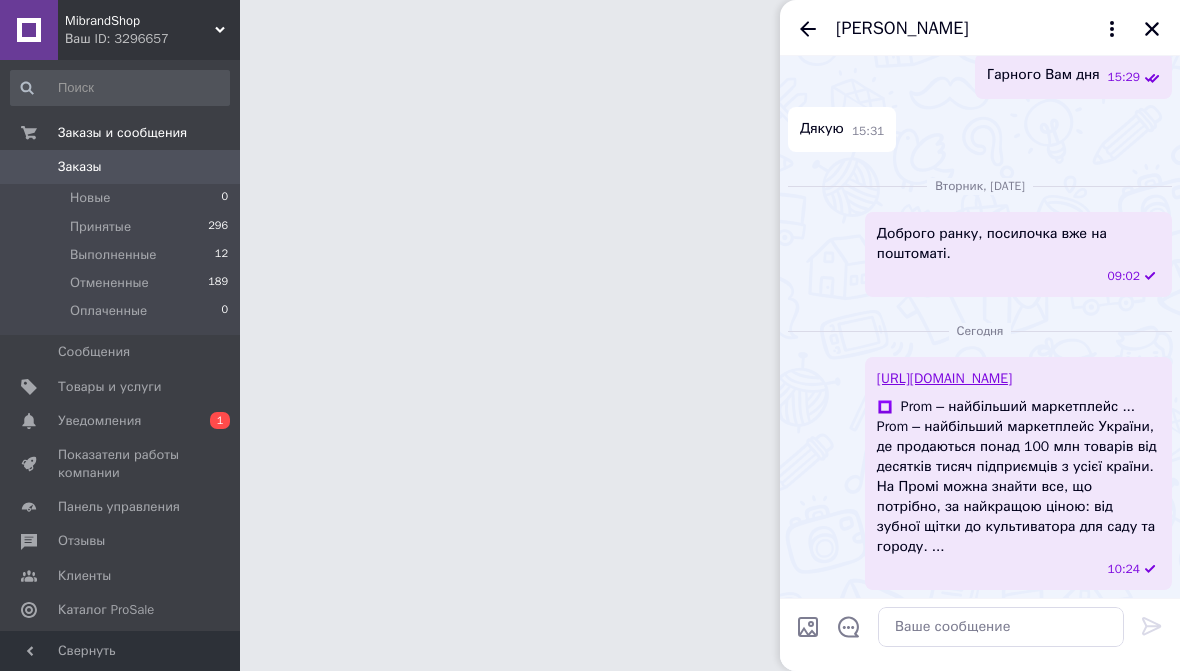 click 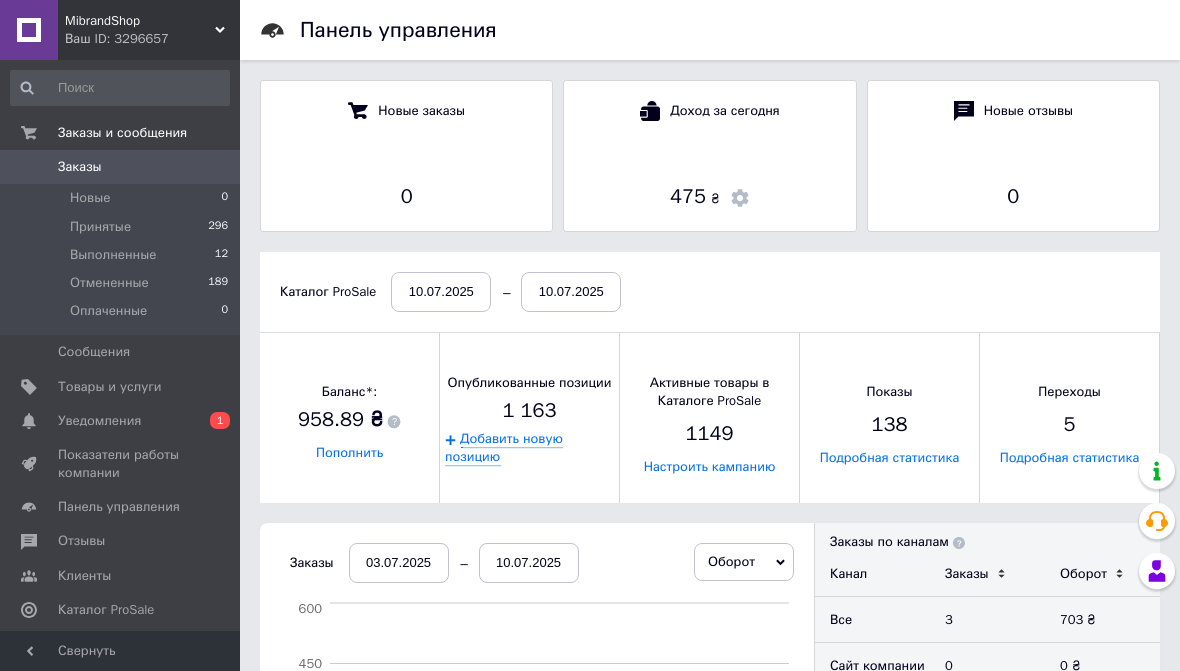scroll, scrollTop: 10, scrollLeft: 10, axis: both 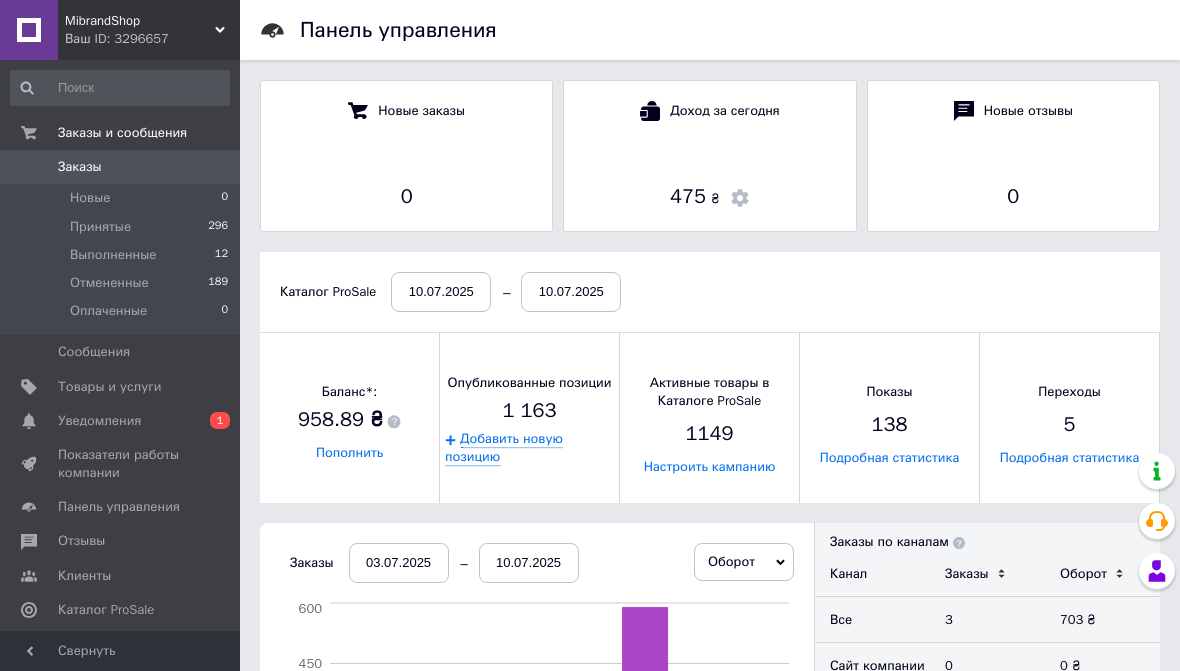 click on "Панель управления Новые заказы 0 Доход за сегодня 475 ₴ Новые отзывы 0 Каталог ProSale 10.07.2025 10.07.2025 Баланс*:  958.89 ₴ Пополнить Опубликованные позиции 1 163 Добавить новую позицию Активные товары в Каталоге ProSale 1149 Настроить кампанию Показы 138 Подробная статистика Переходы 5 Подробная статистика Заказы 03.07.2025 10.07.2025 Оборот Заказы Заказы ProSale Оборот ProSale 04 июля 06 июля 08 июля 10 июля 0 150 300 450 600 Портал Сайт компании Bigl.ua Другое Заказы по каналам   Канал Заказы Оборот Все 3 703 ₴ Сайт компании 0 0 ₴ Портал 3 703 ₴ Bigl.ua 0 0 ₴ Другое   0 0 ₴ Просмотры товаров на Bigl.ua 02.07.2025 09.07.2025 03 июля 0 1" at bounding box center [710, 988] 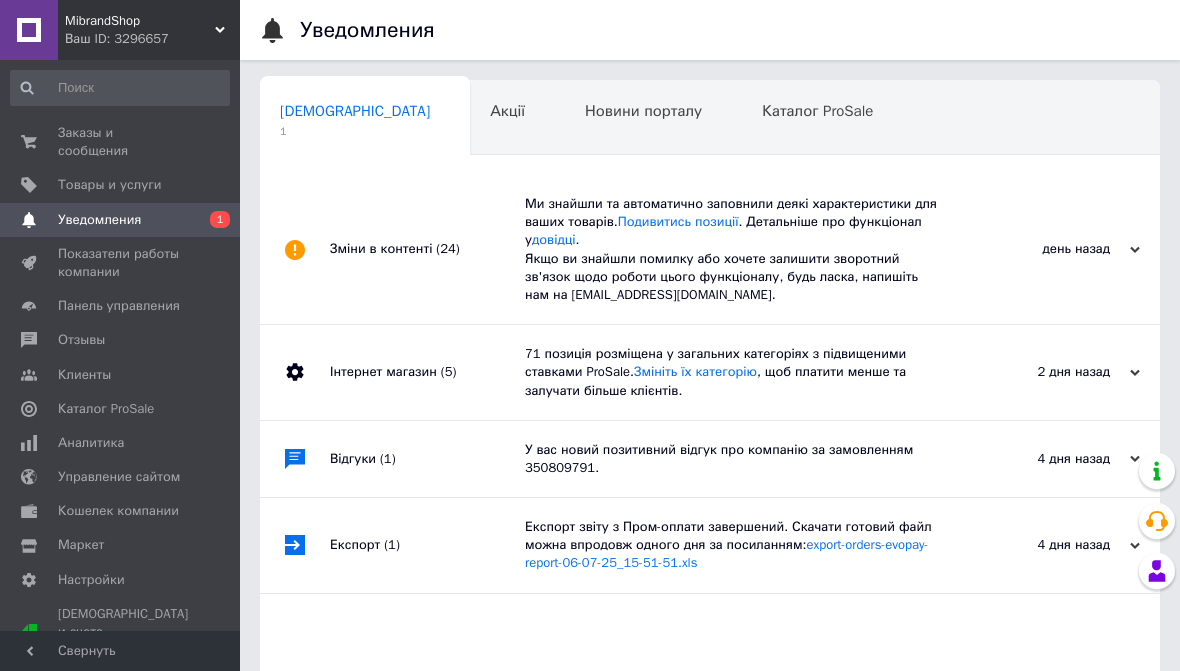 scroll, scrollTop: 0, scrollLeft: 10, axis: horizontal 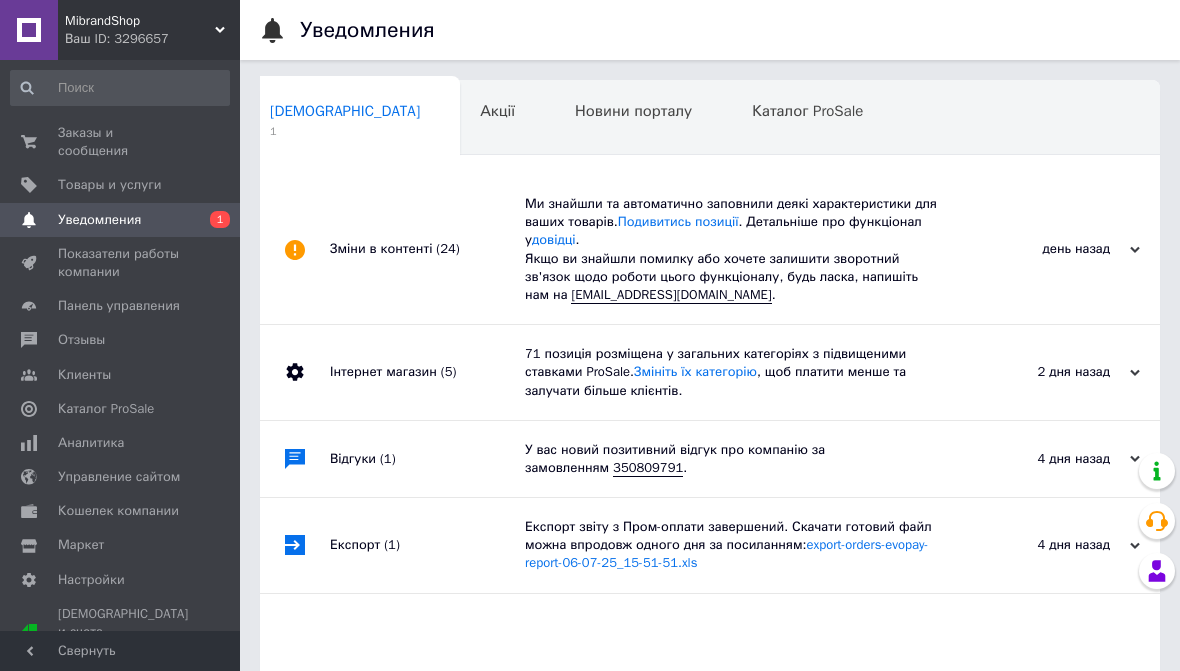 click on "Ваш ID: 3296657" at bounding box center (152, 39) 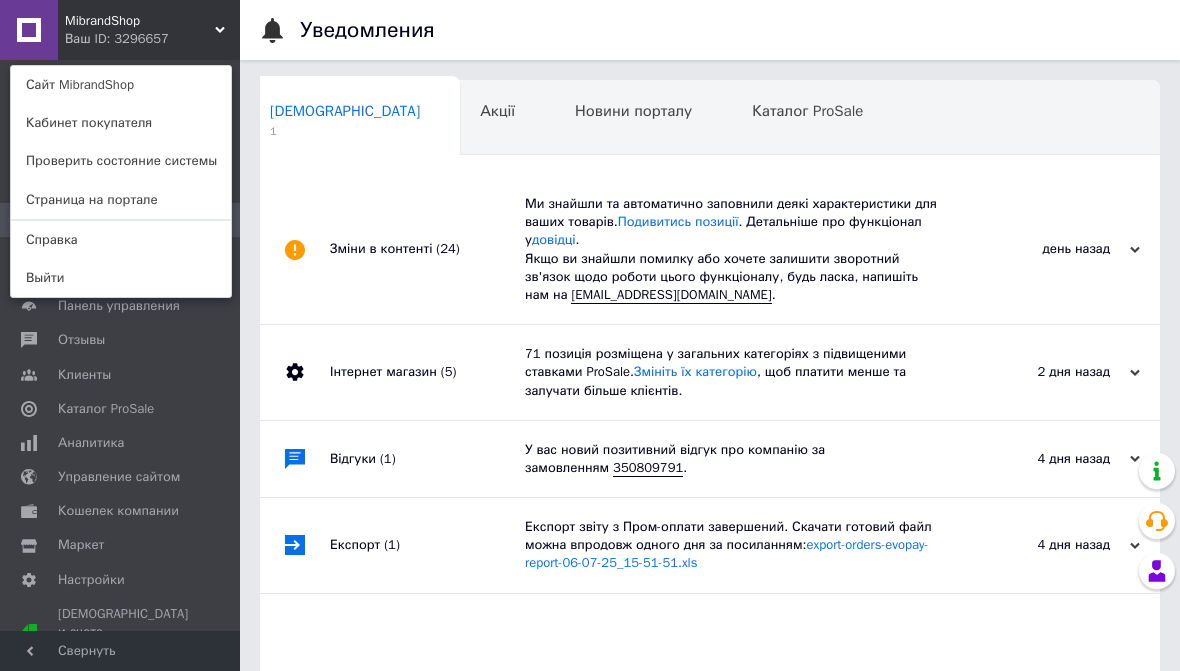 click on "Сайт MibrandShop" at bounding box center [121, 85] 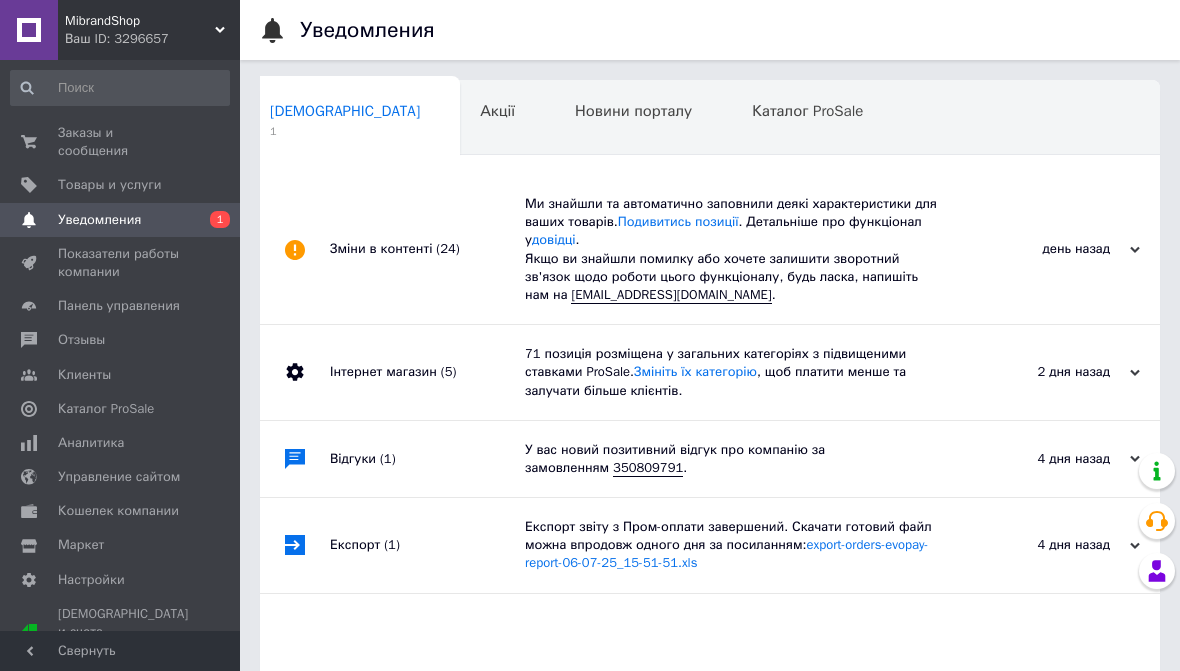 click on "Заказы и сообщения" at bounding box center (121, 142) 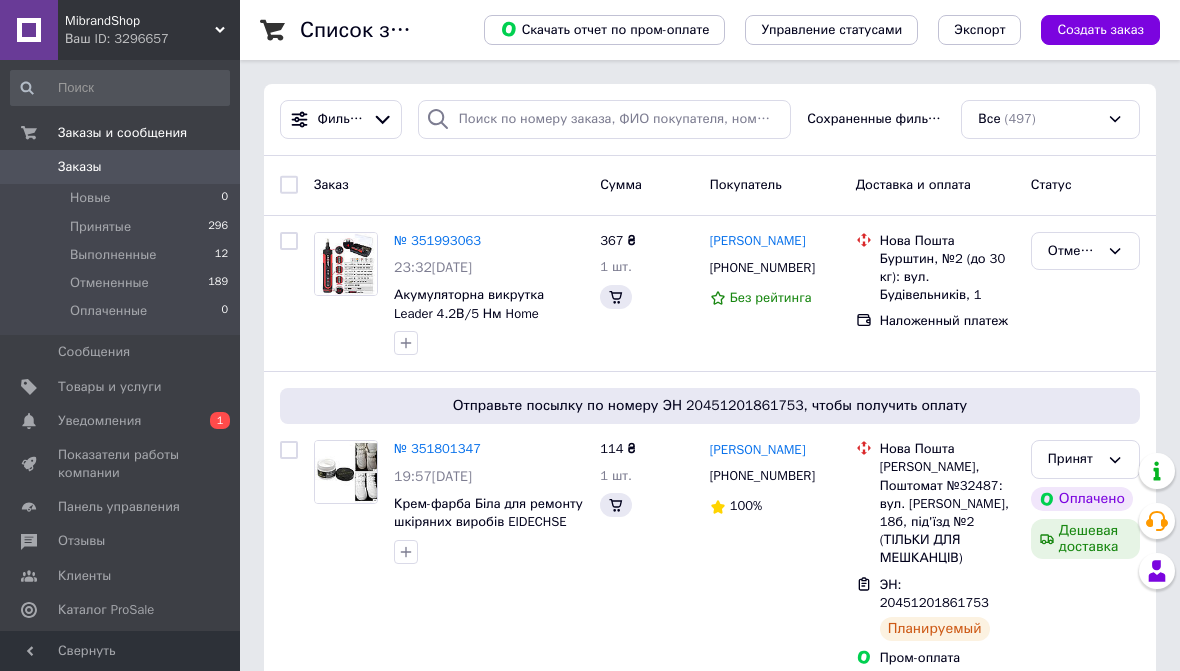 click on "Заказы и сообщения" at bounding box center (122, 133) 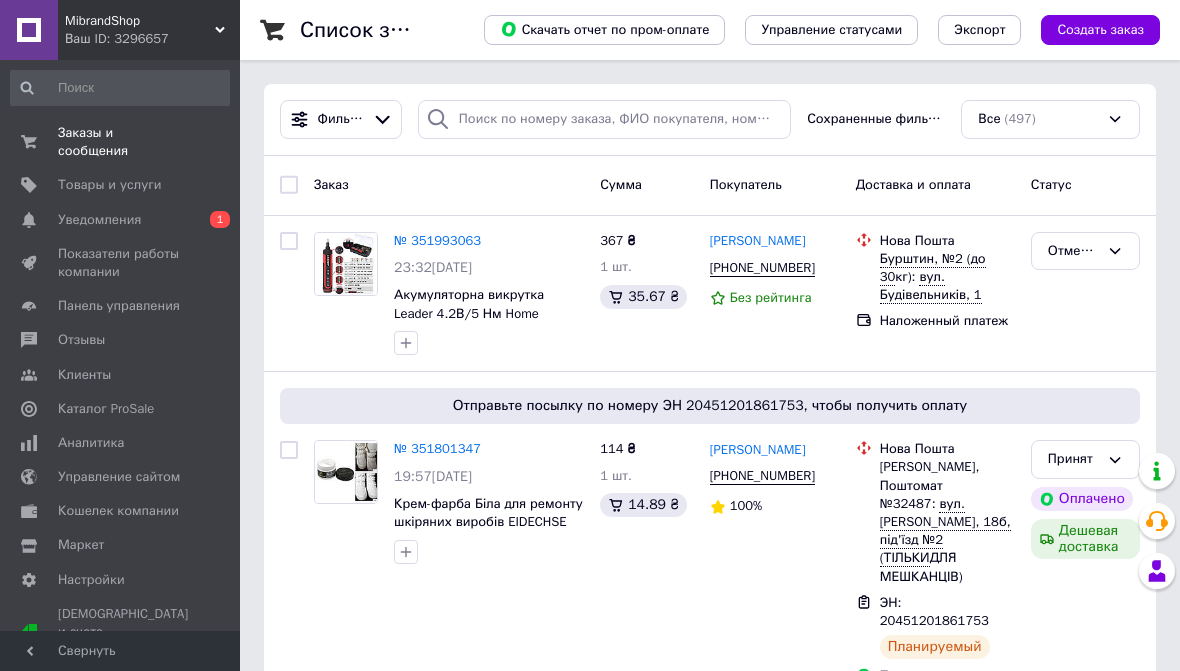 click on "Заказы и сообщения" at bounding box center (121, 142) 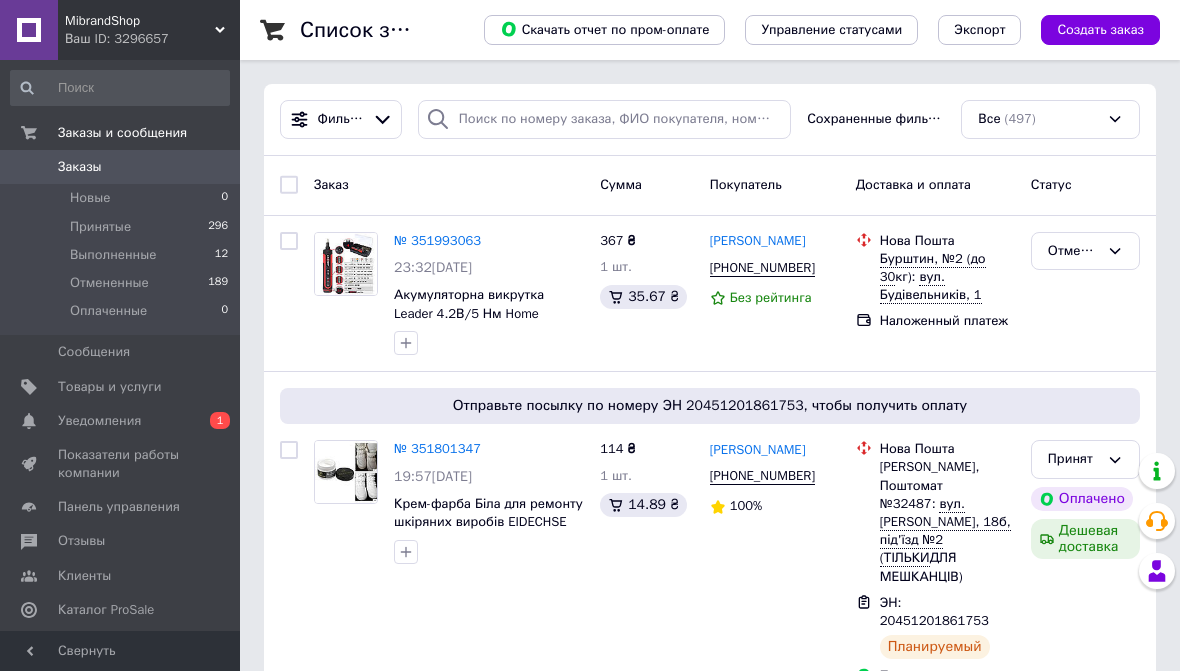 click on "Новые" at bounding box center (90, 198) 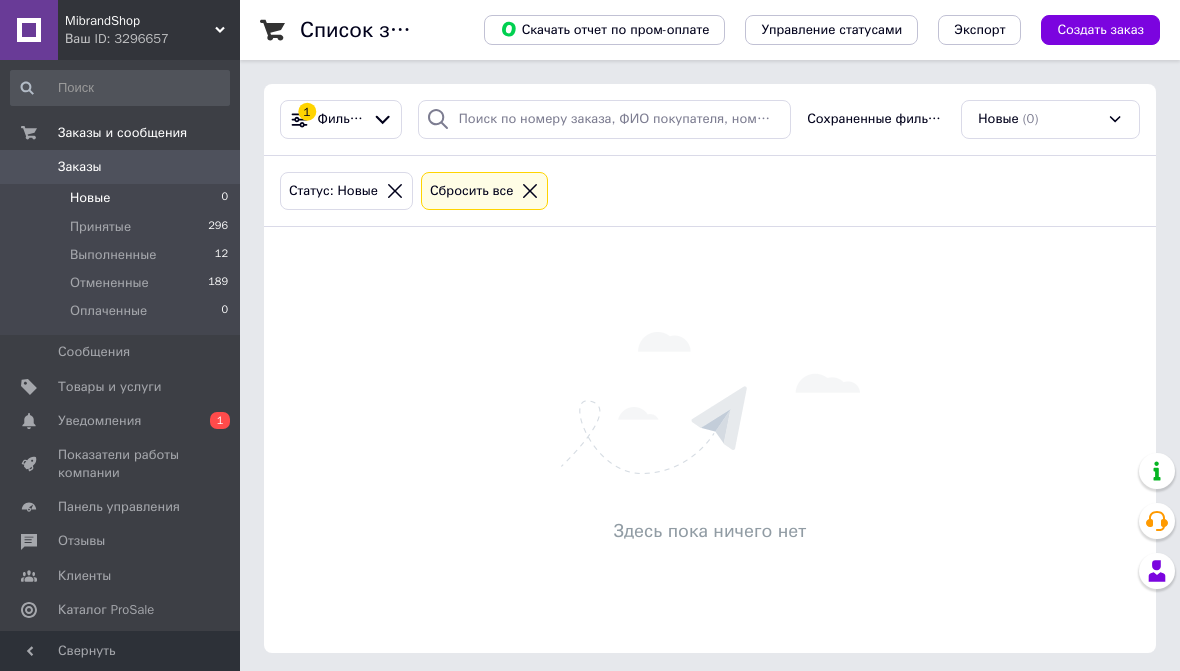 click on "Товары и услуги" at bounding box center (110, 387) 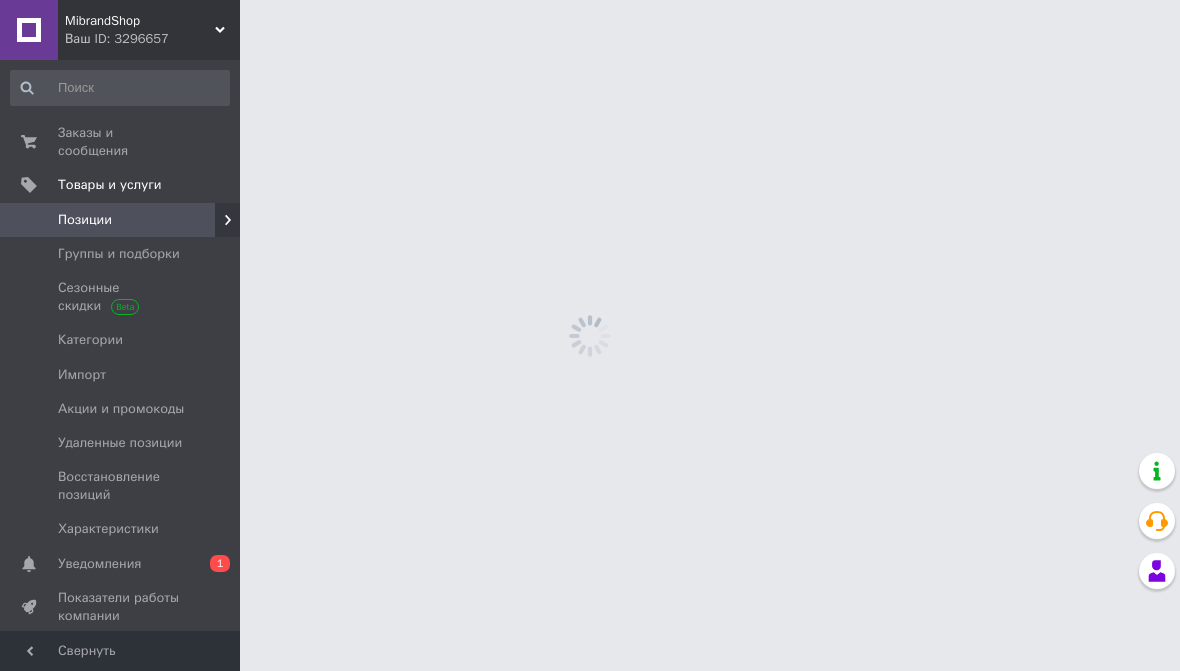 click on "Позиции" at bounding box center [85, 220] 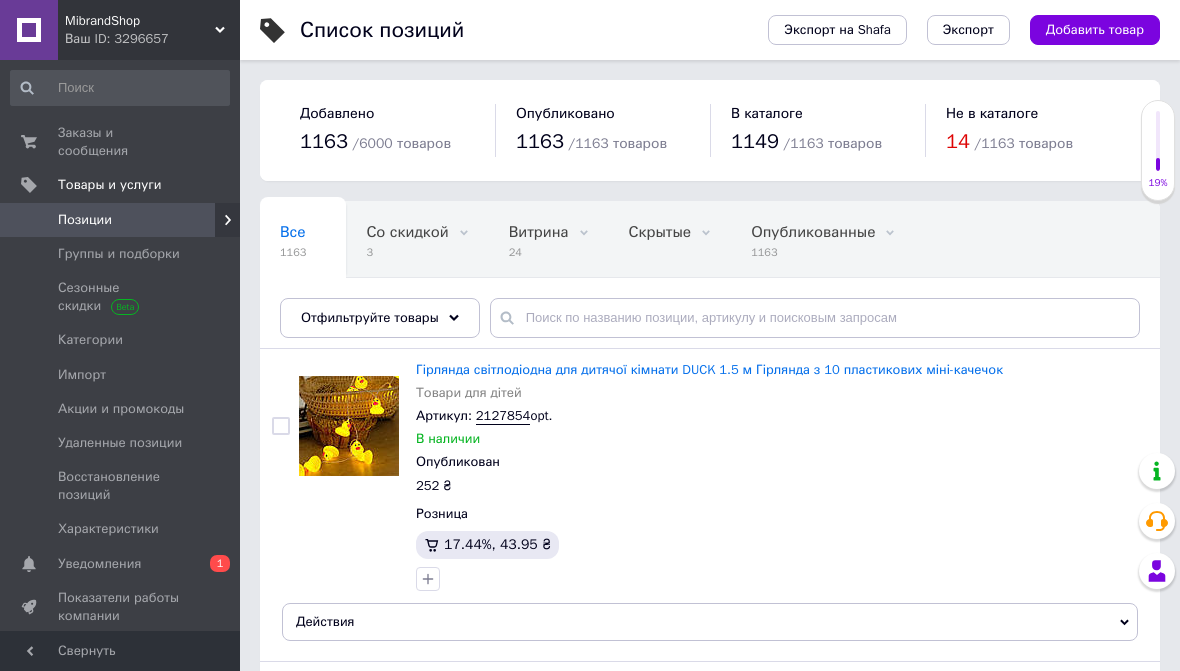 click on "Гірлянда світлодіодна для дитячої кімнати DUCK 1.5 м Гірлянда з 10 пластикових міні-качечок" at bounding box center [709, 369] 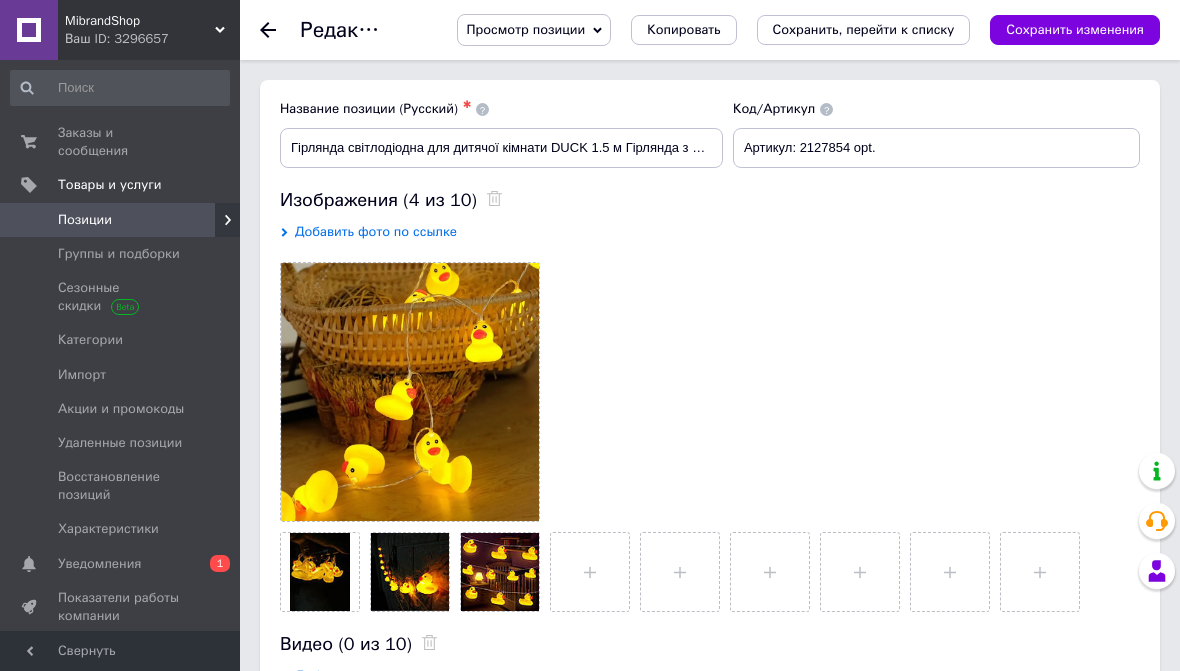 scroll, scrollTop: 0, scrollLeft: 0, axis: both 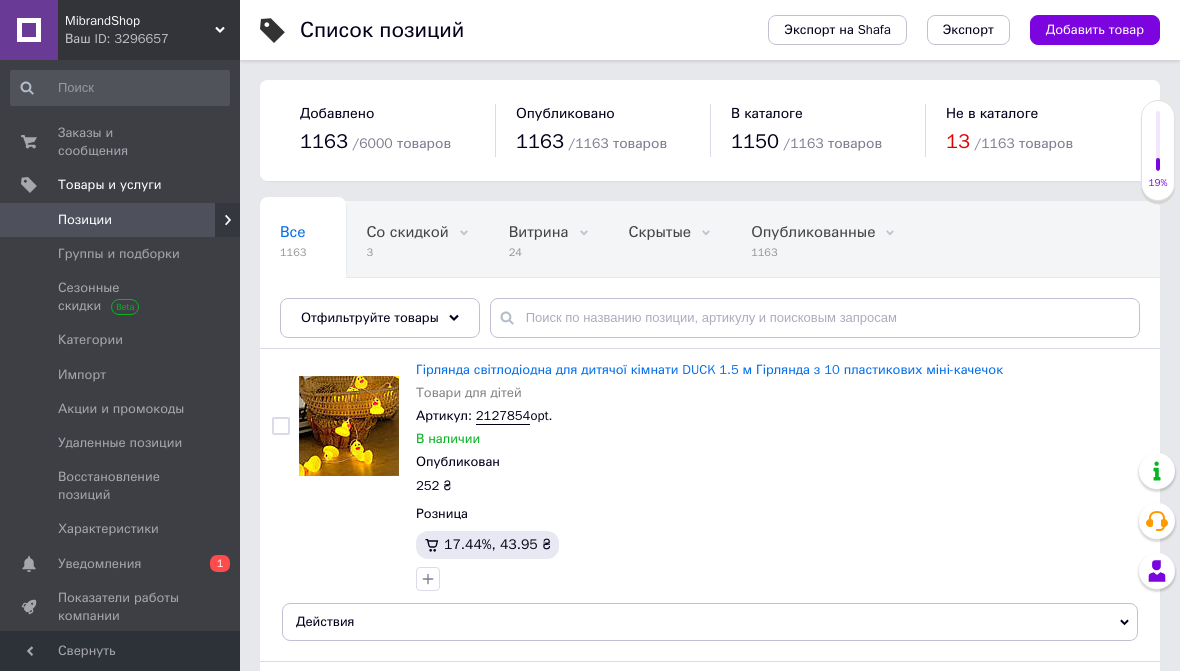 click on "3" at bounding box center (407, 252) 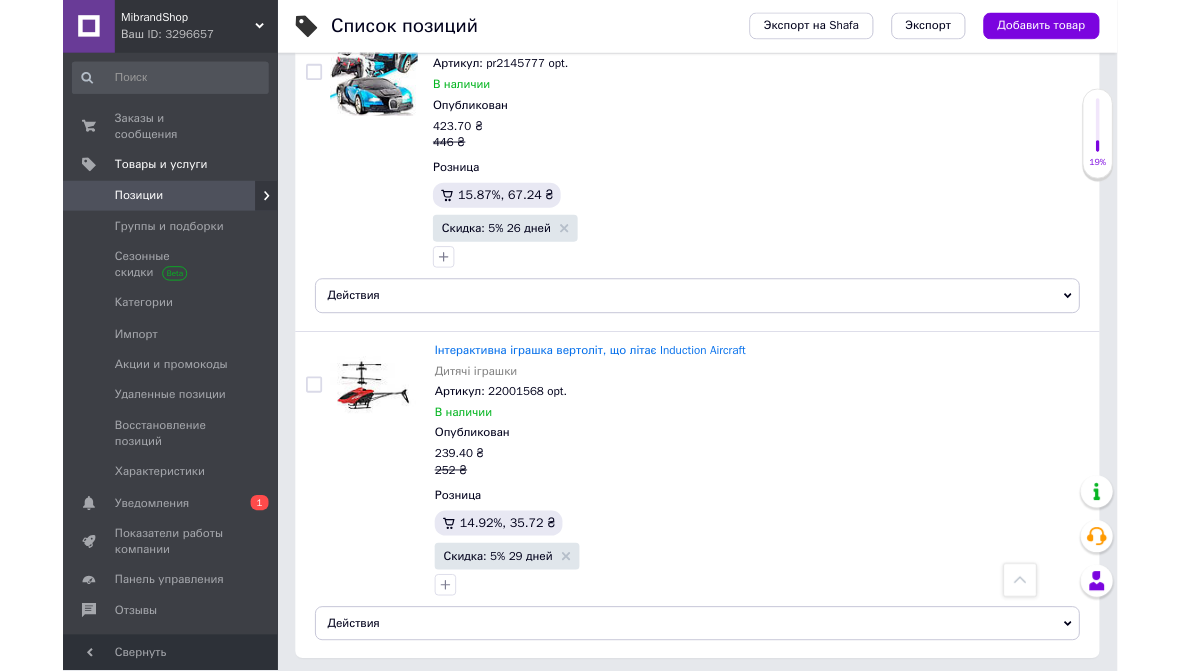 scroll, scrollTop: 826, scrollLeft: 0, axis: vertical 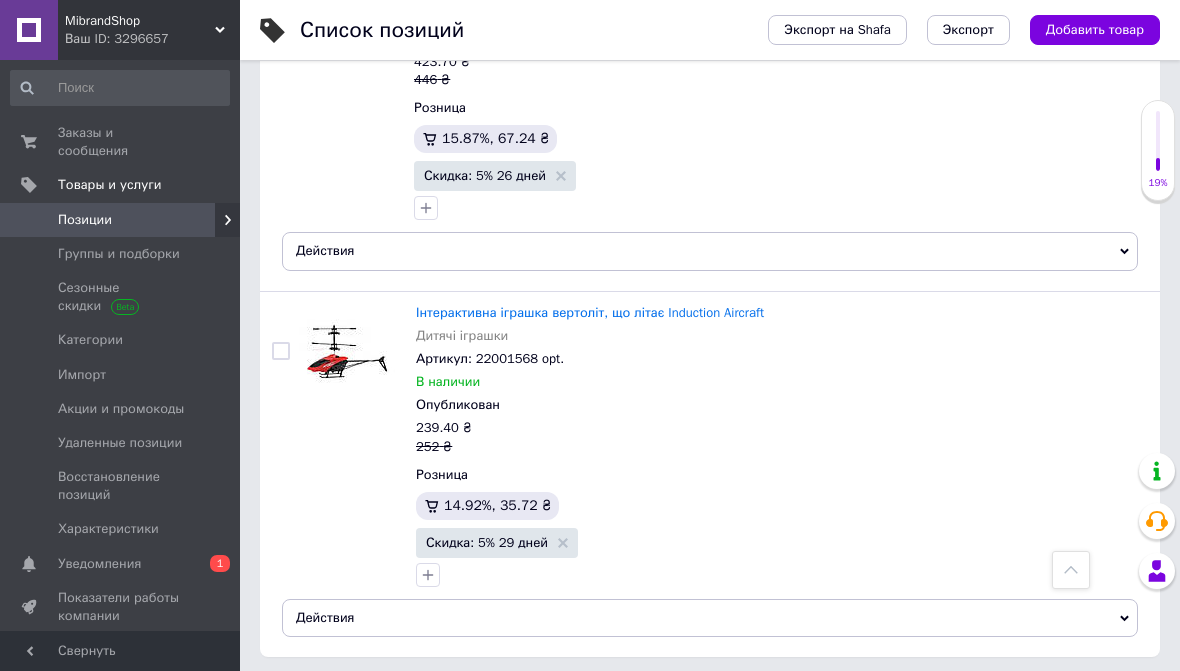click on "Группы и подборки" at bounding box center (119, 254) 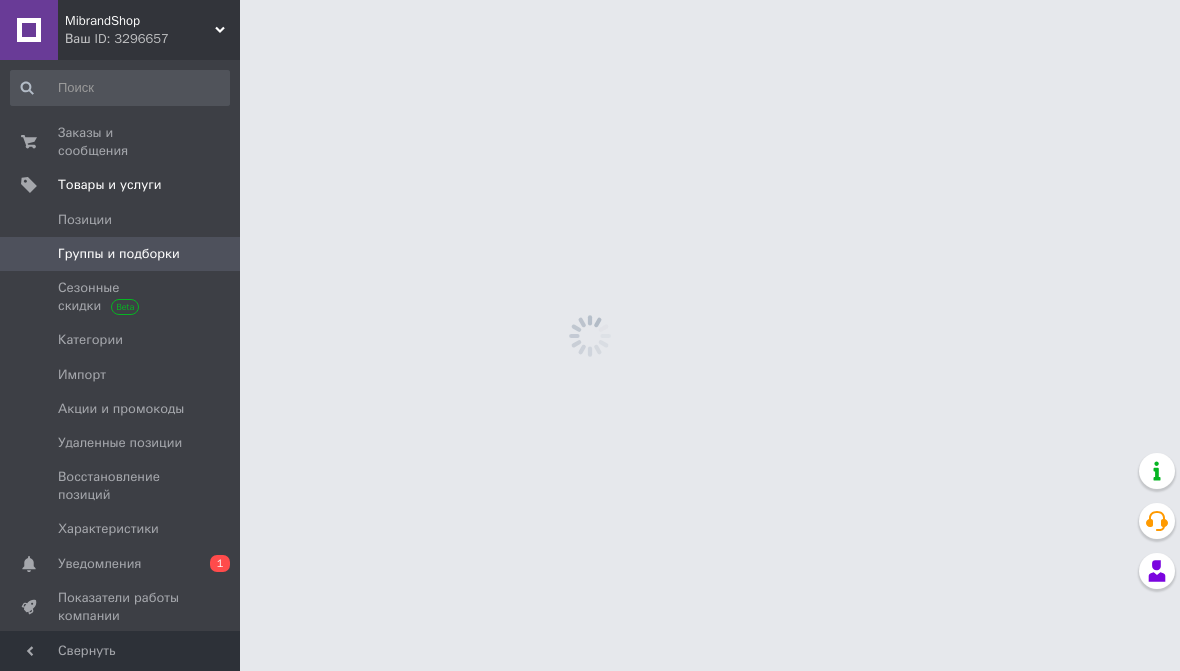 scroll, scrollTop: 0, scrollLeft: 0, axis: both 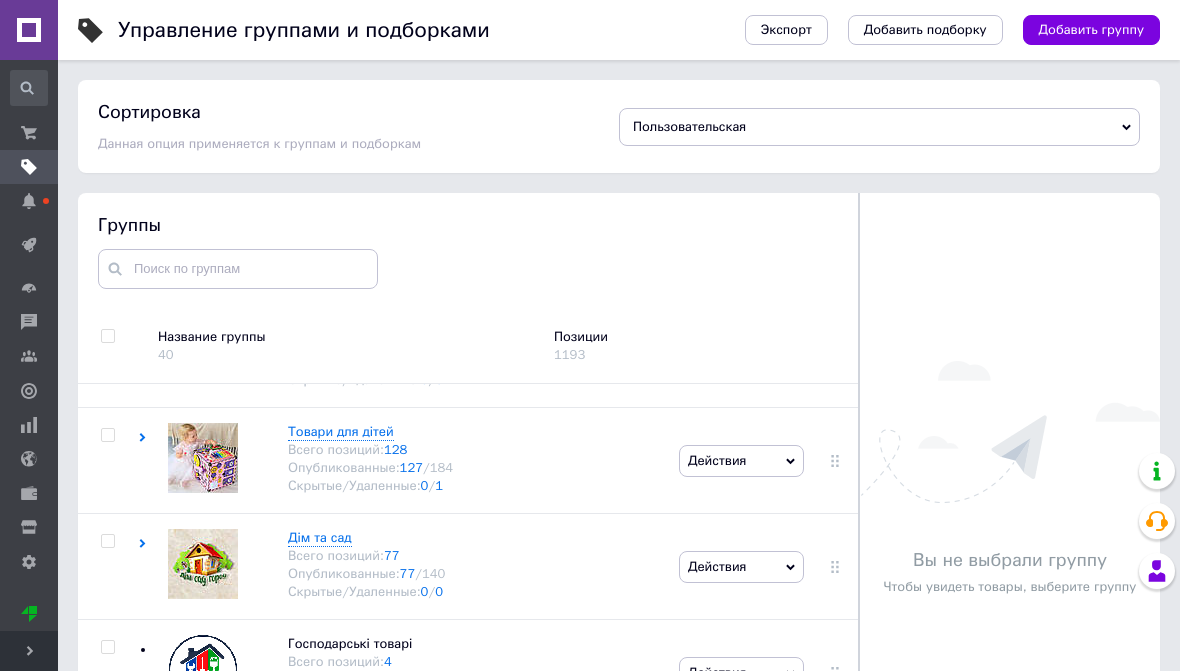 click on "Действия" at bounding box center [741, 461] 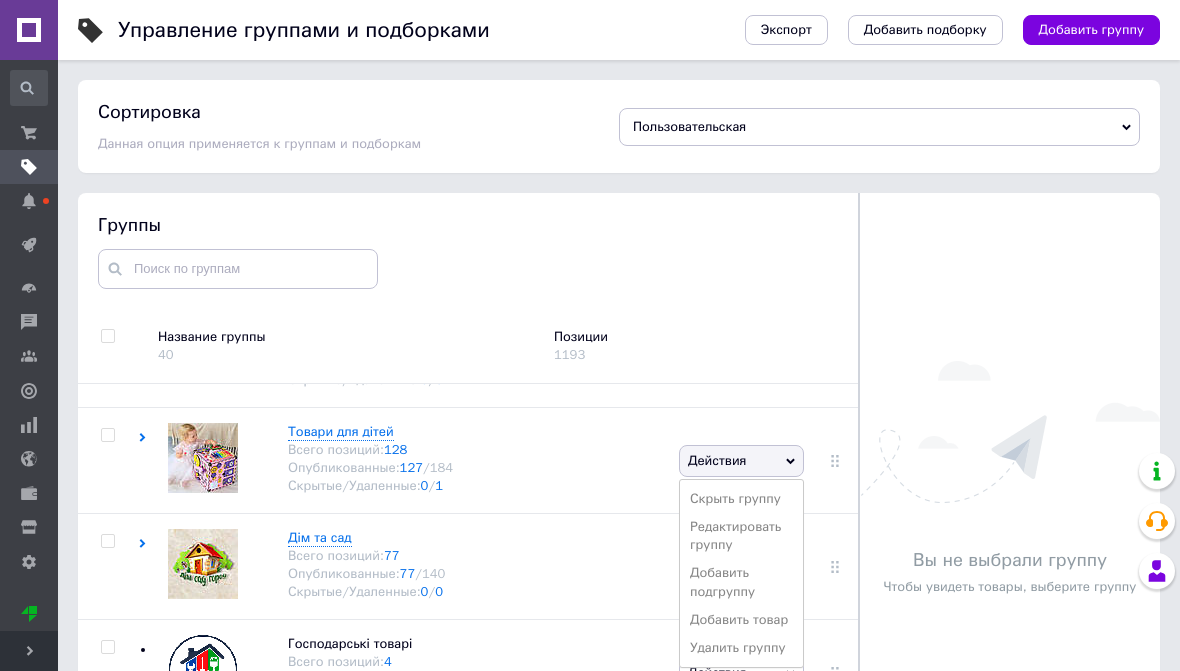 click on "Добавить подгруппу" at bounding box center [741, 582] 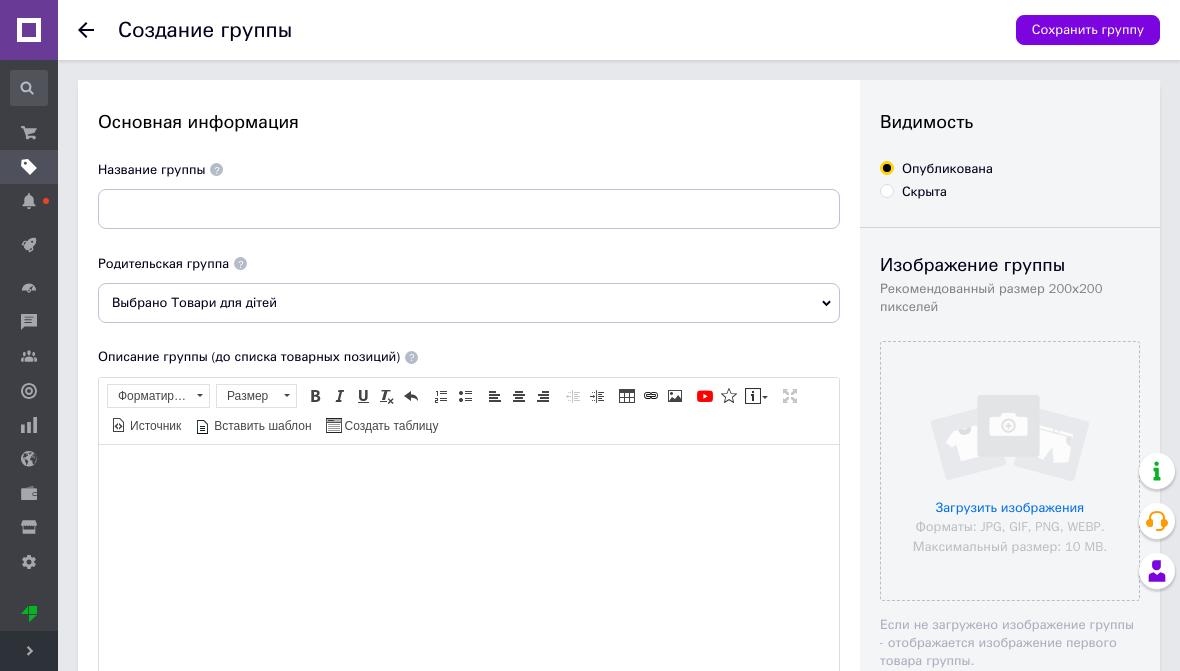 scroll, scrollTop: 0, scrollLeft: 0, axis: both 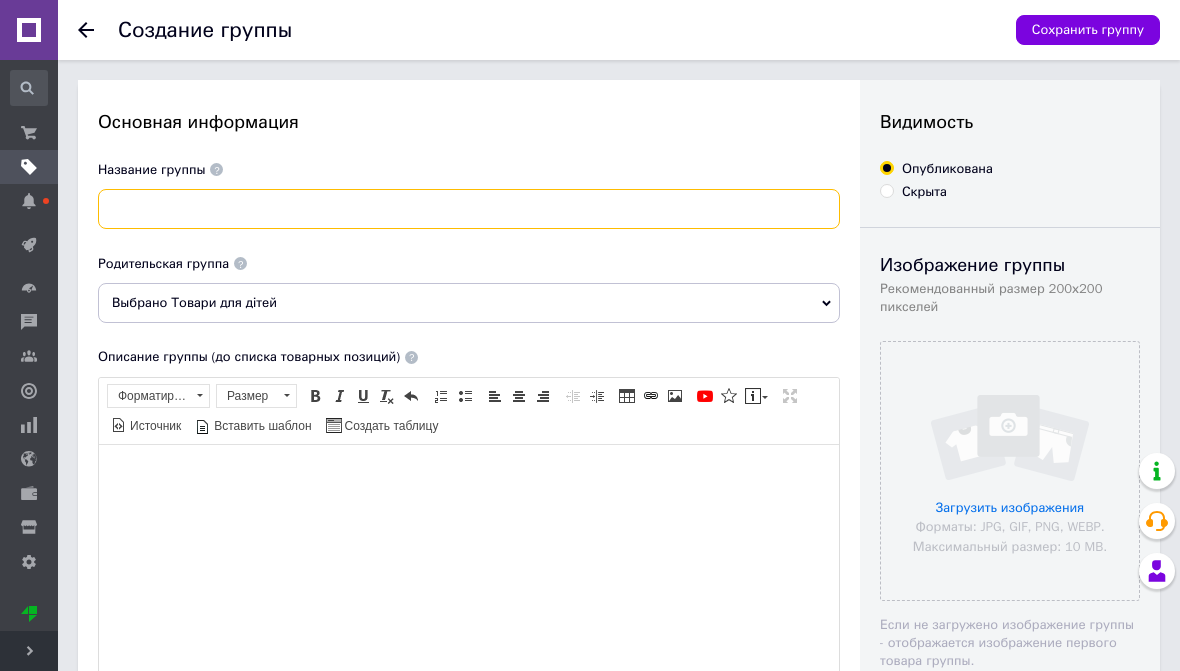 click at bounding box center [469, 209] 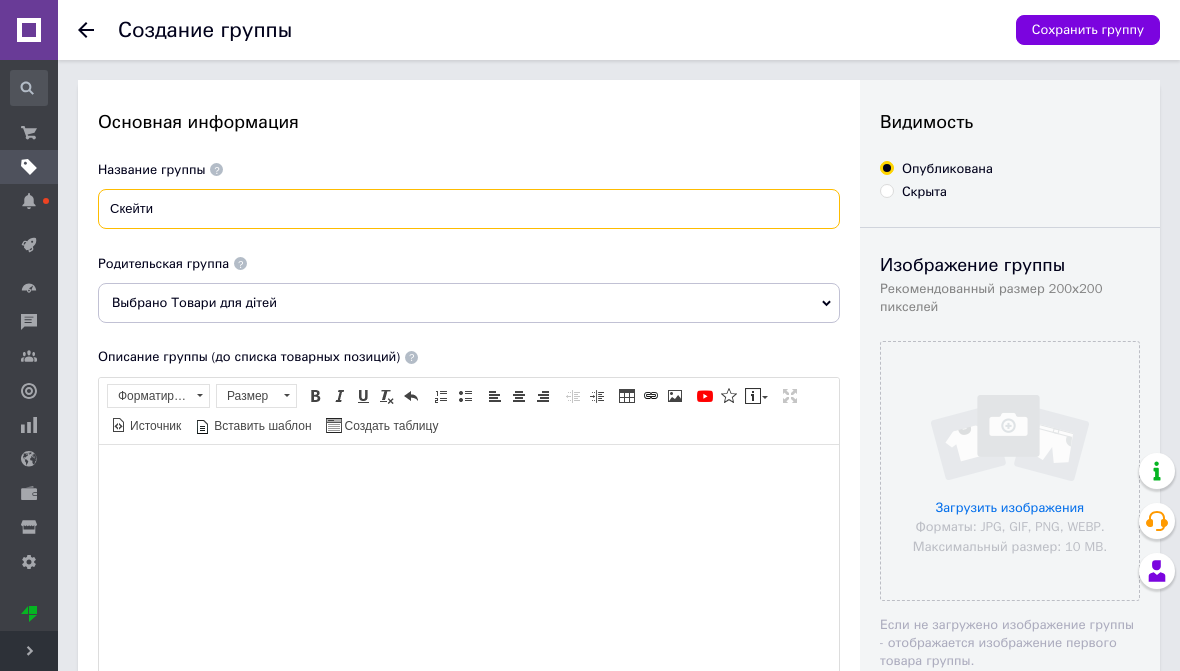 type on "Скейти" 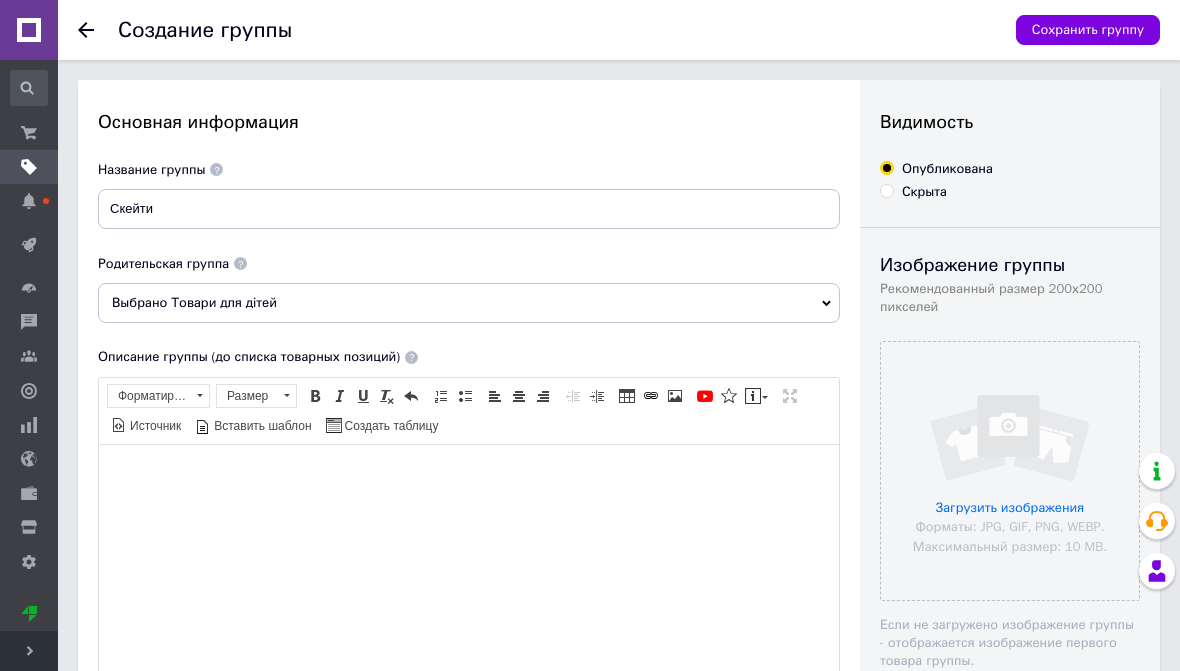 click at bounding box center [1010, 471] 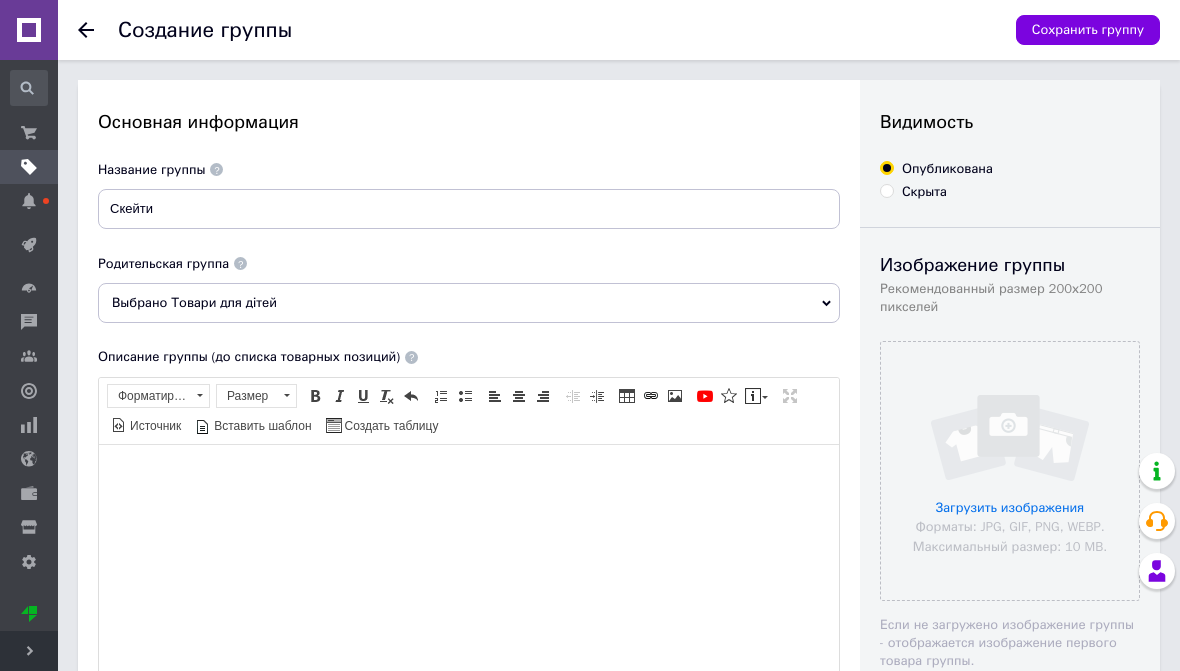 click at bounding box center (1010, 471) 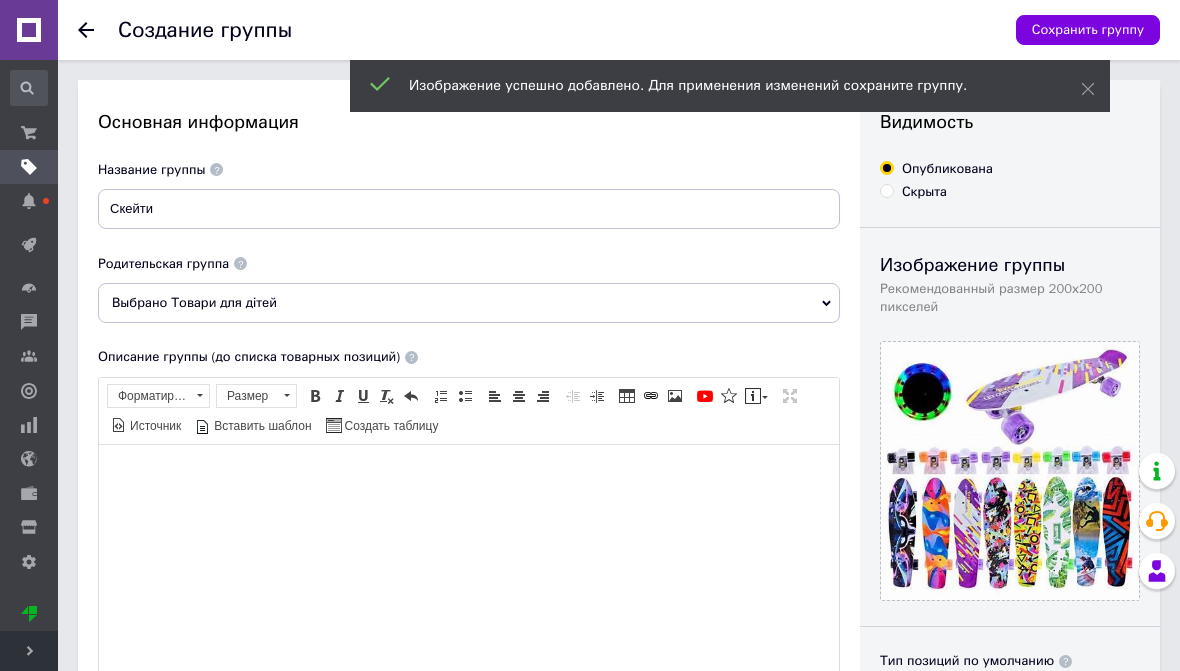 click on "Сохранить группу" at bounding box center (1088, 30) 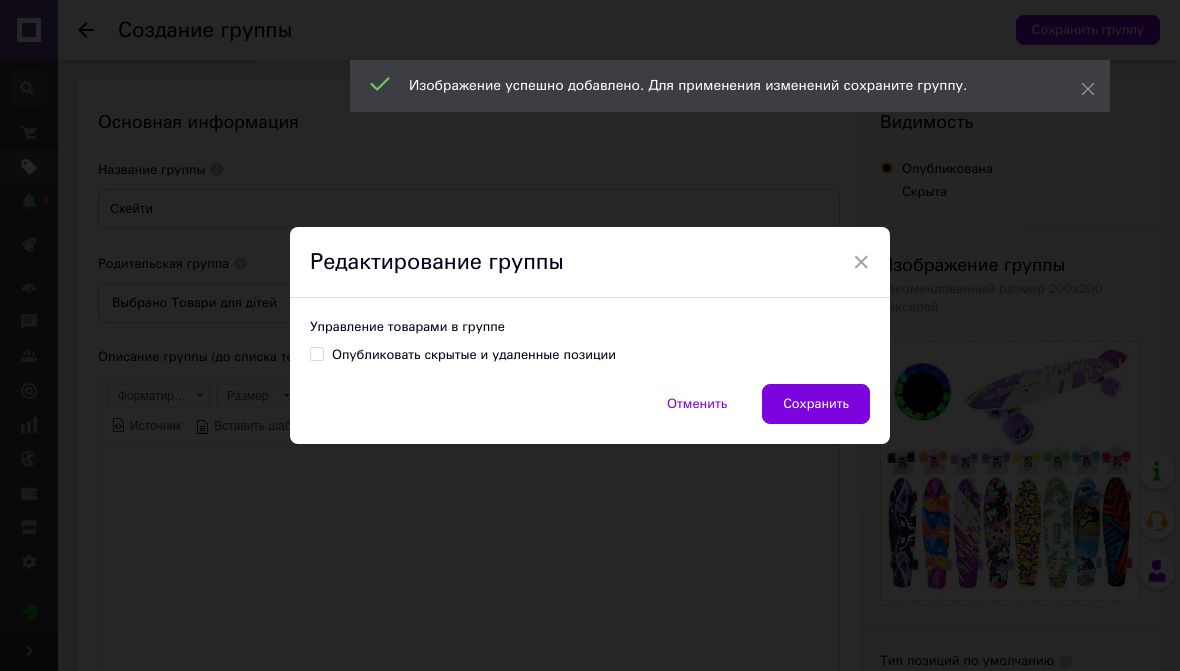 click on "Сохранить" at bounding box center (816, 404) 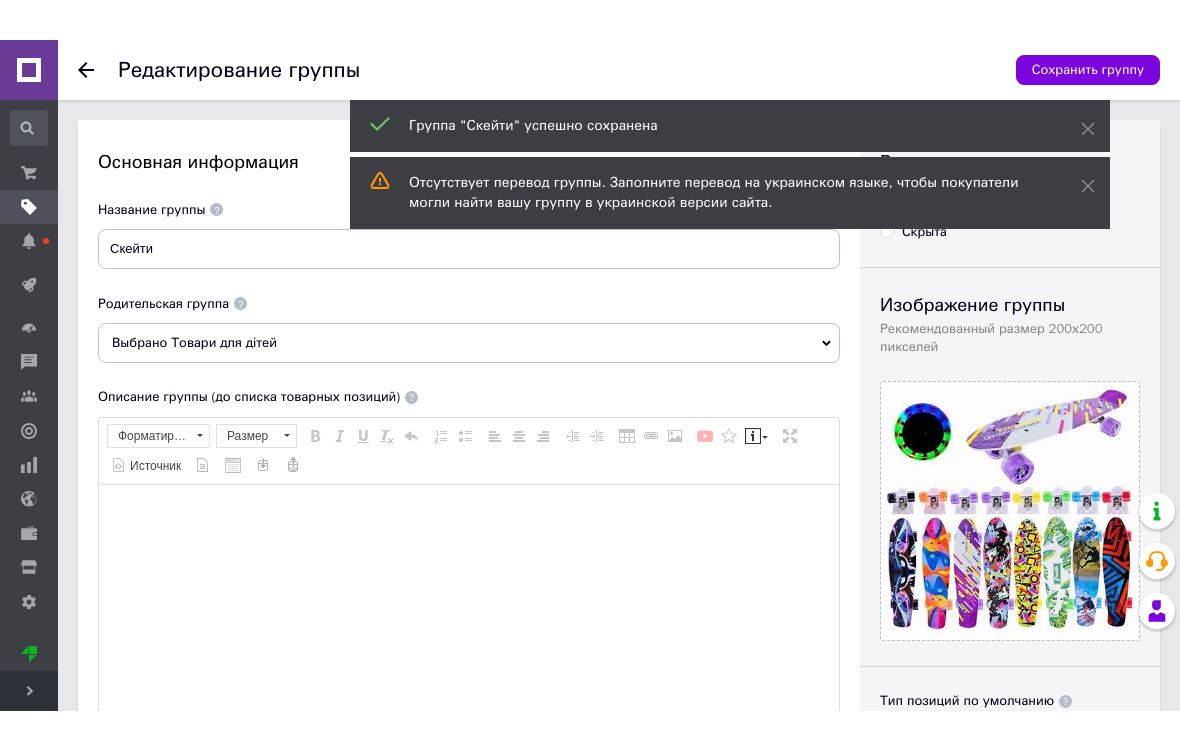 scroll, scrollTop: 0, scrollLeft: 0, axis: both 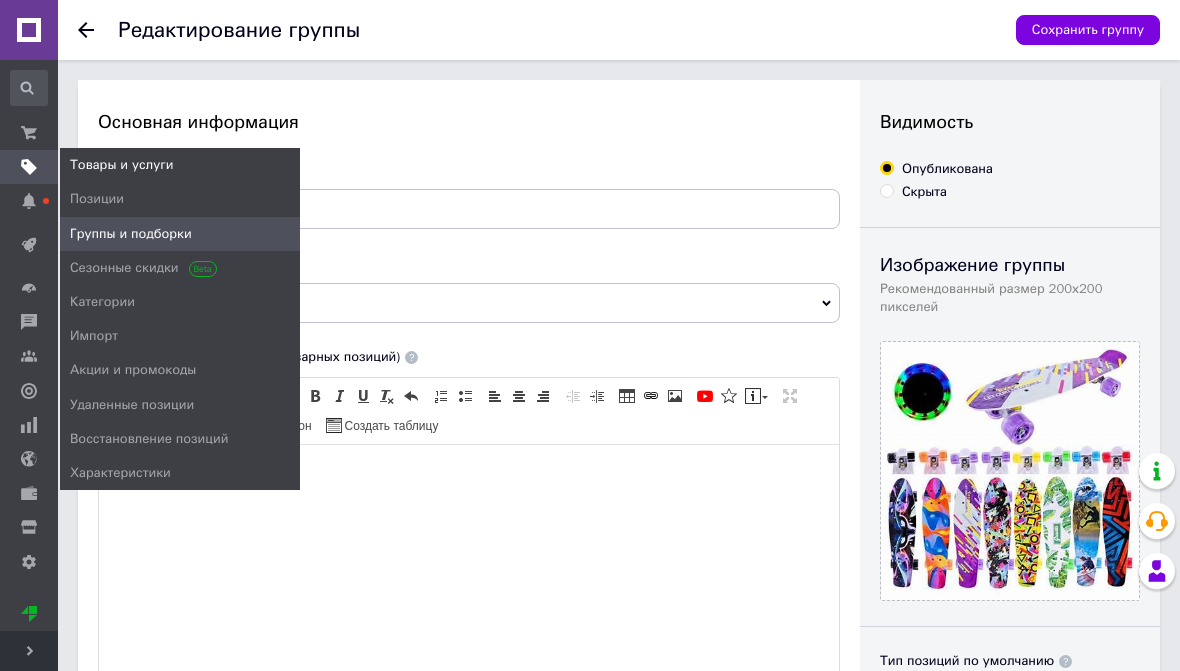 click on "Позиции" at bounding box center (97, 199) 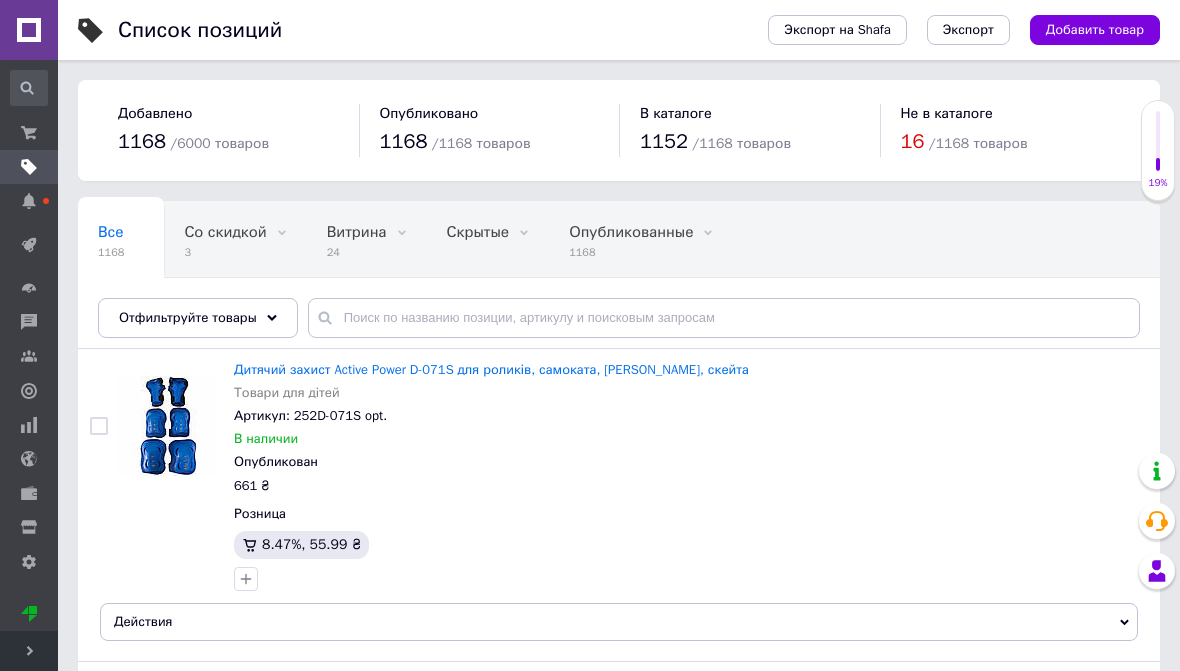 click 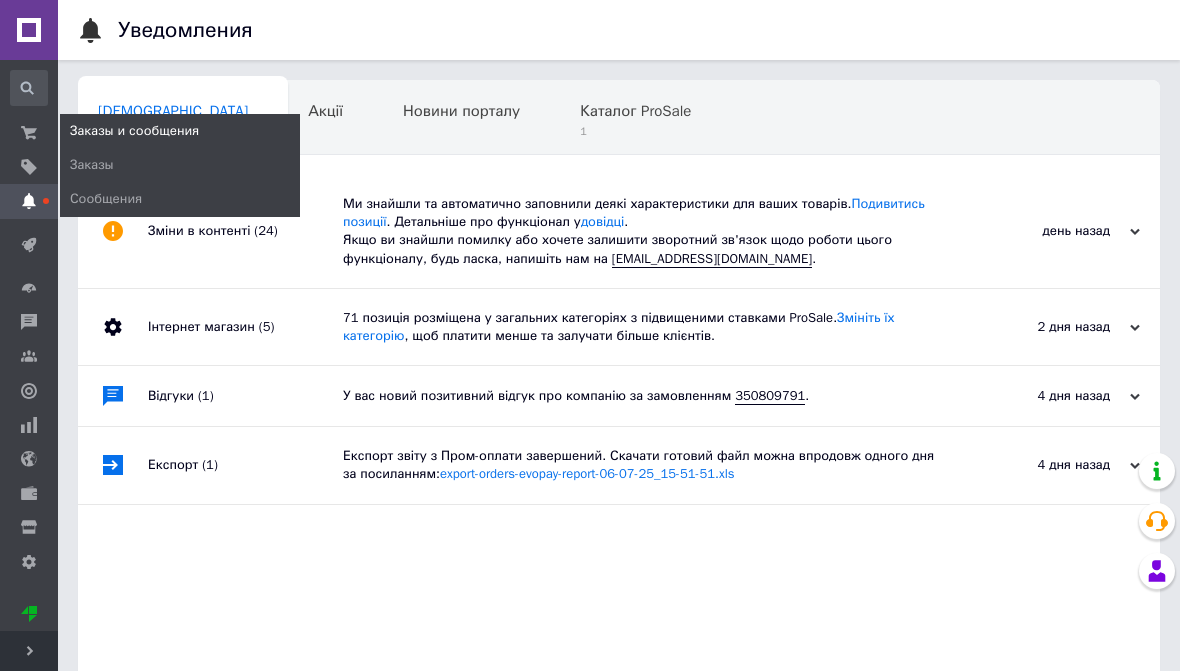 click on "Заказы" at bounding box center (92, 165) 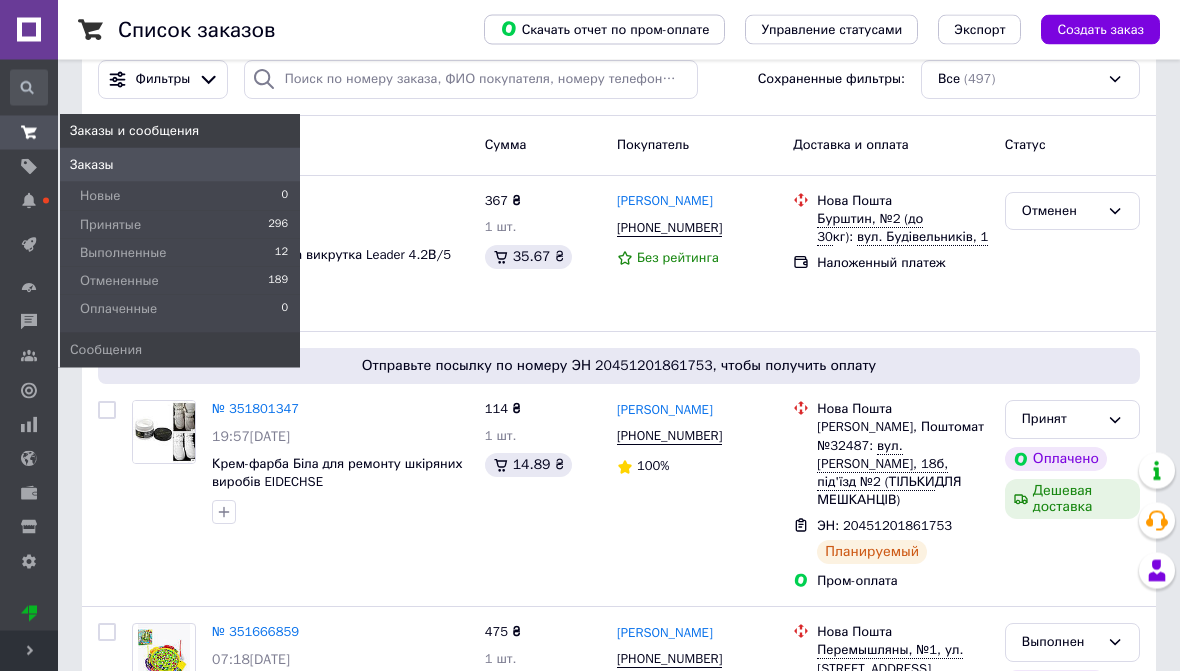 scroll, scrollTop: 0, scrollLeft: 0, axis: both 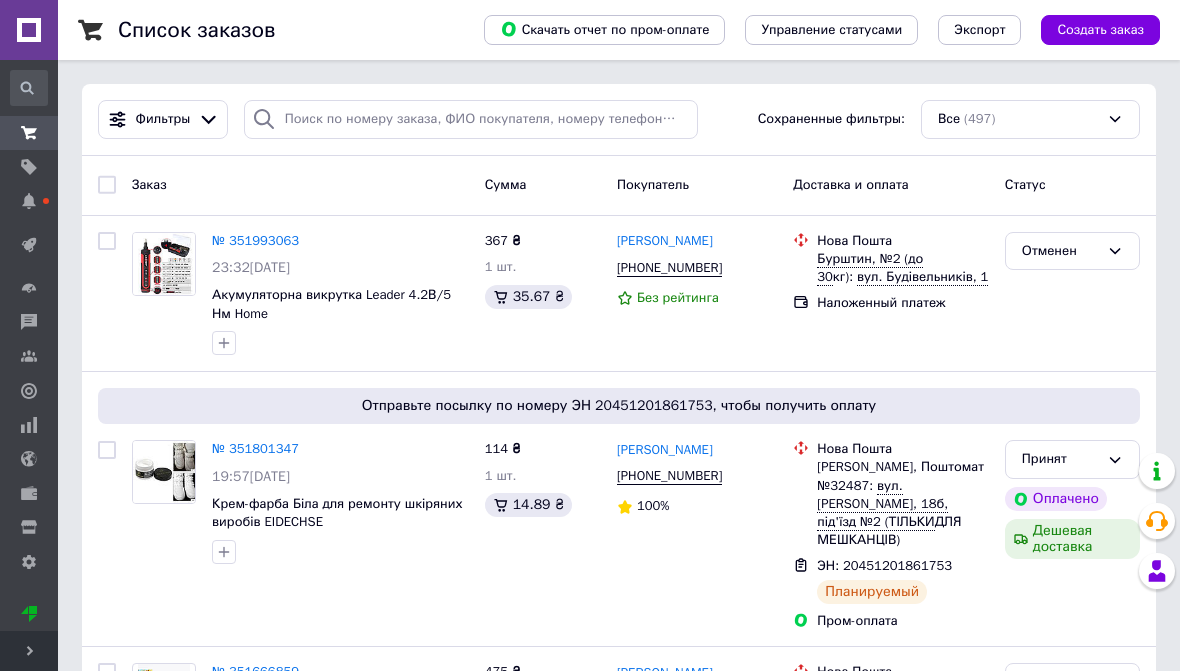 click 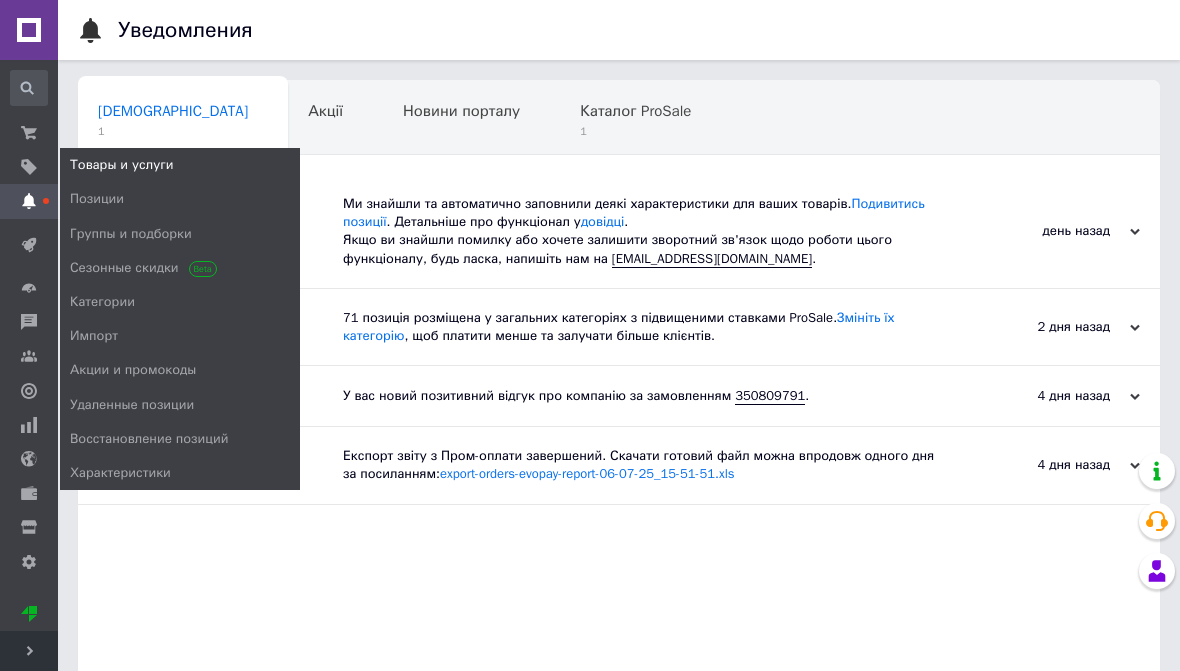 click on "Позиции" at bounding box center [180, 199] 